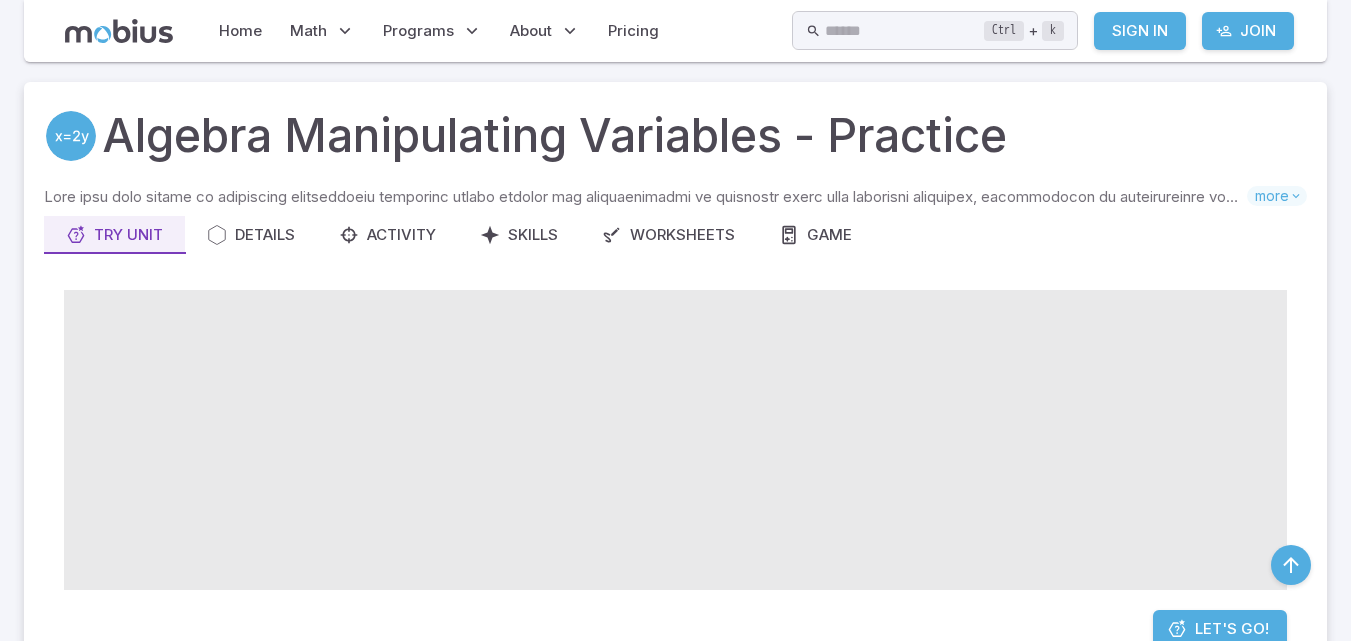 scroll, scrollTop: 625, scrollLeft: 0, axis: vertical 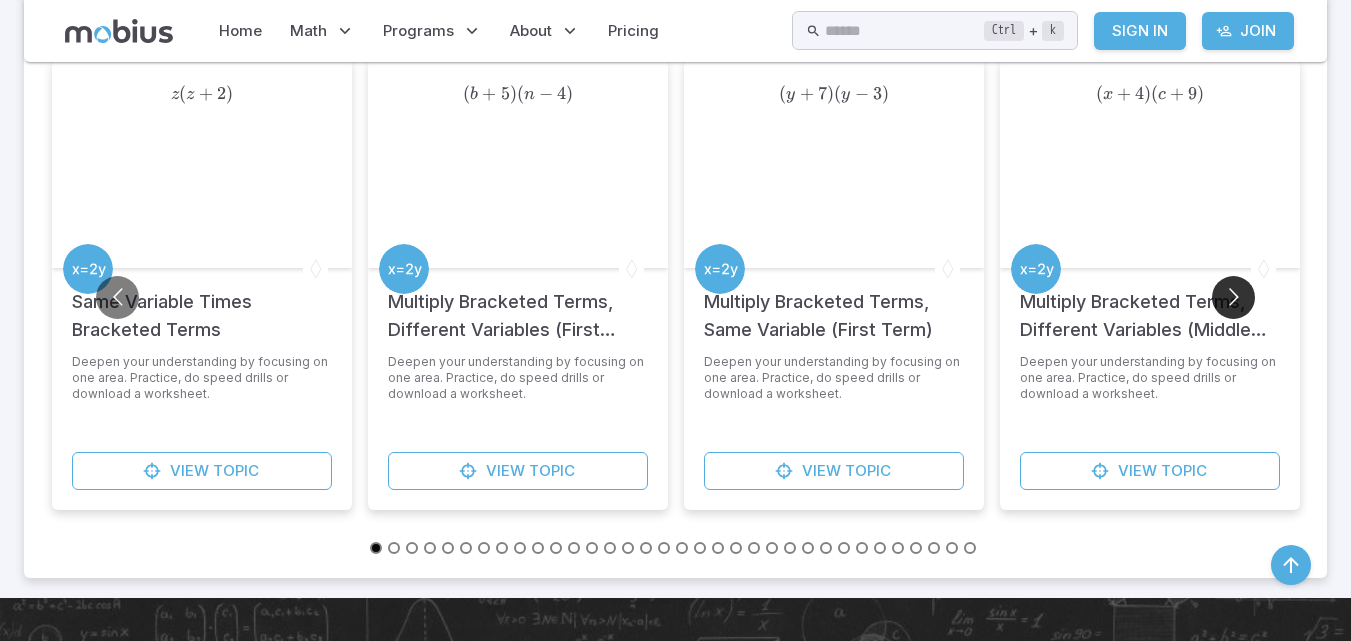 click at bounding box center (1233, 297) 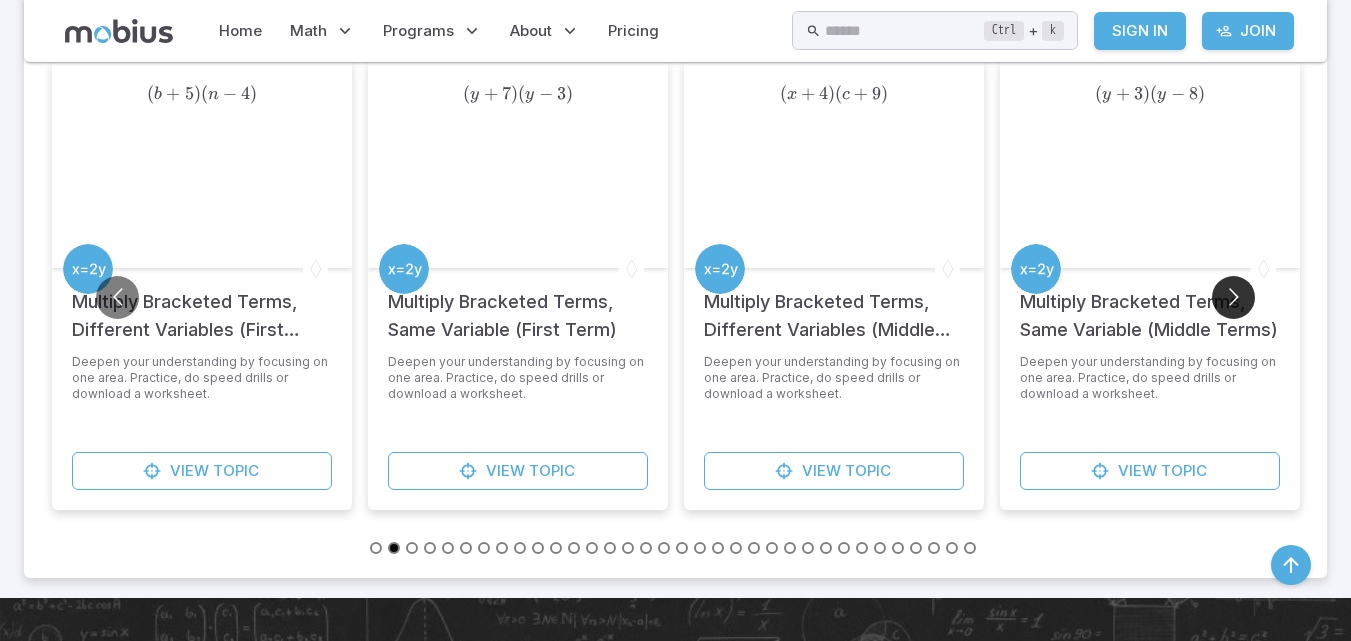 click at bounding box center (1233, 297) 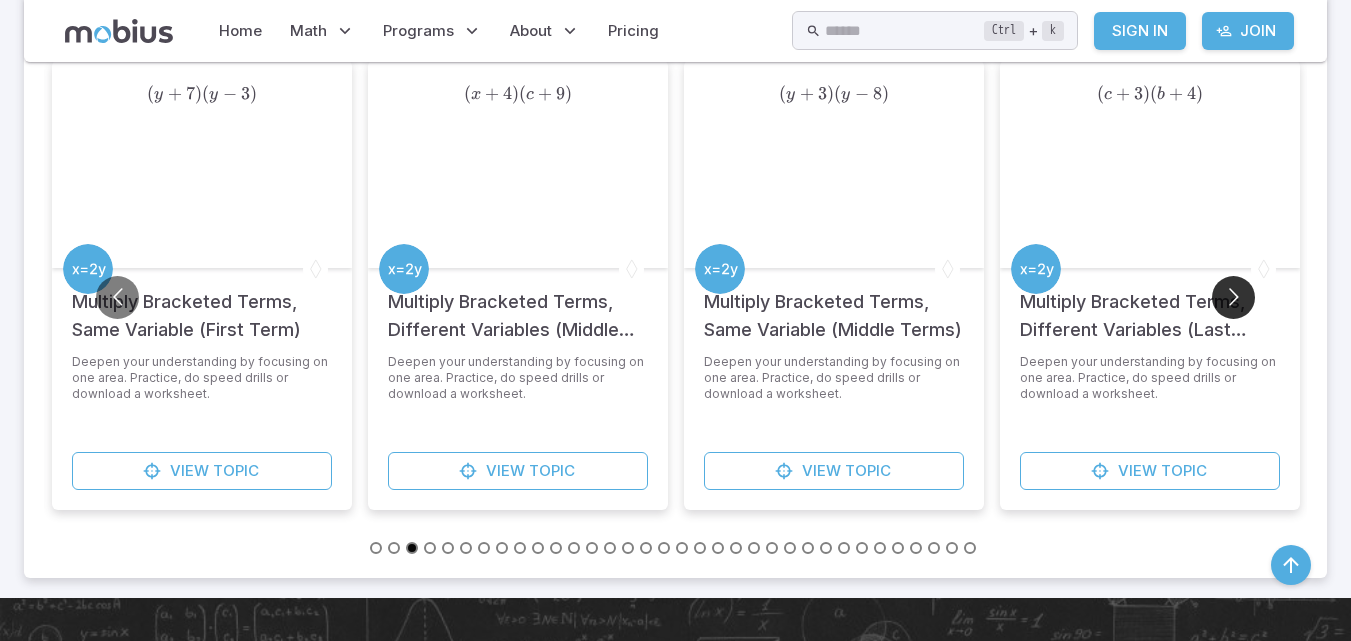 click at bounding box center (1233, 297) 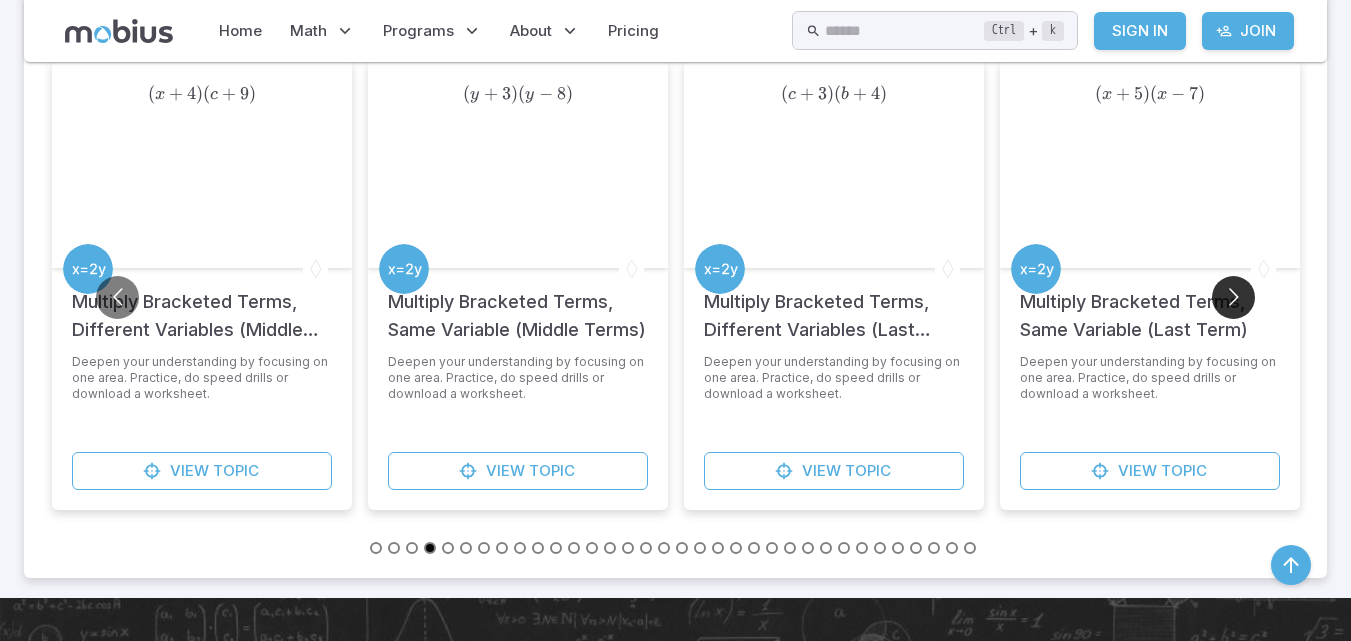 click at bounding box center [1233, 297] 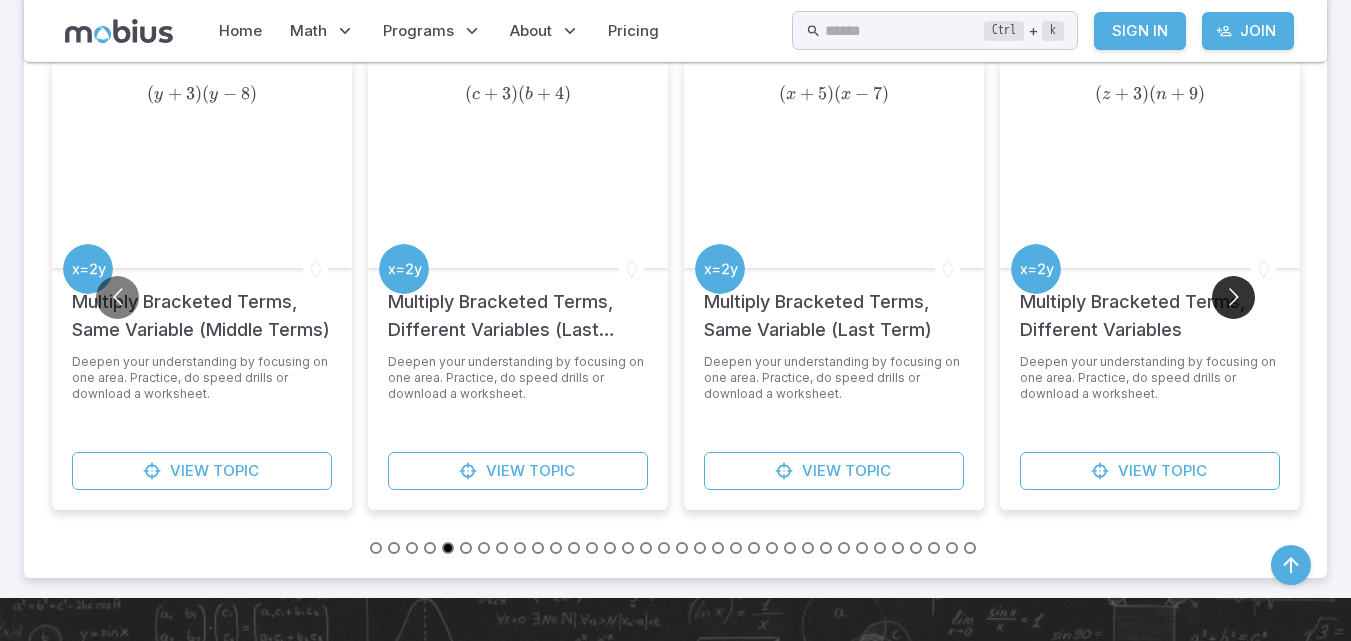 click at bounding box center (1233, 297) 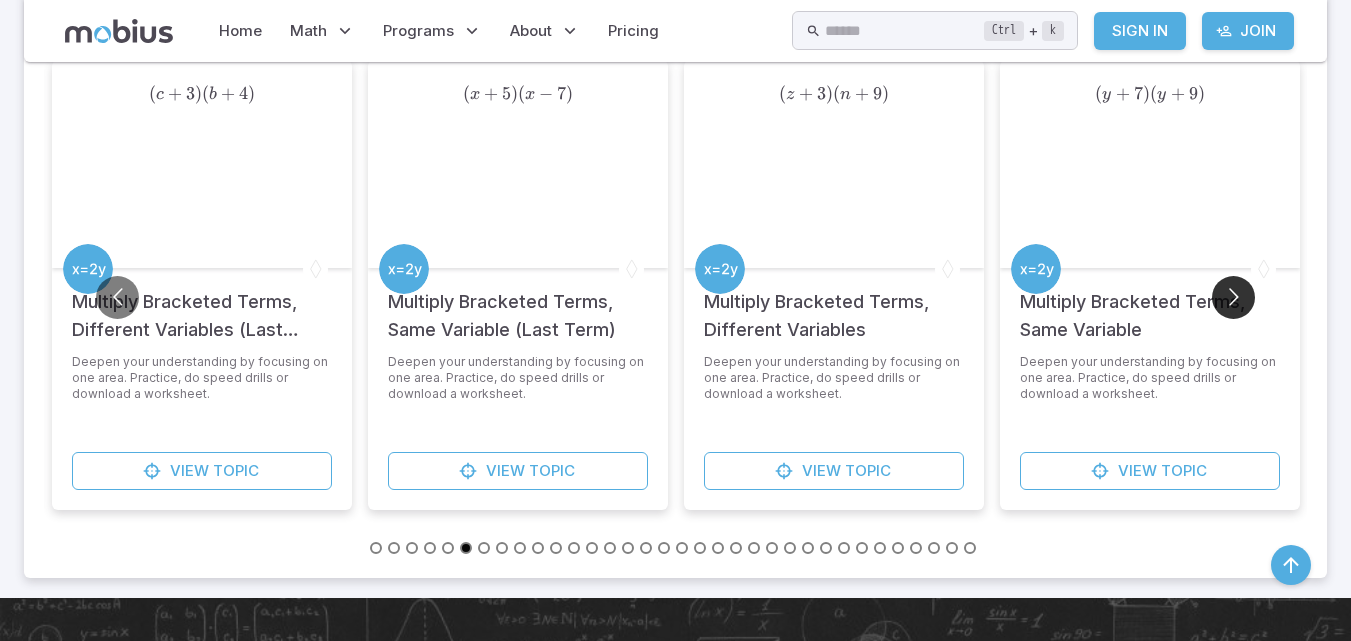 click at bounding box center (1233, 297) 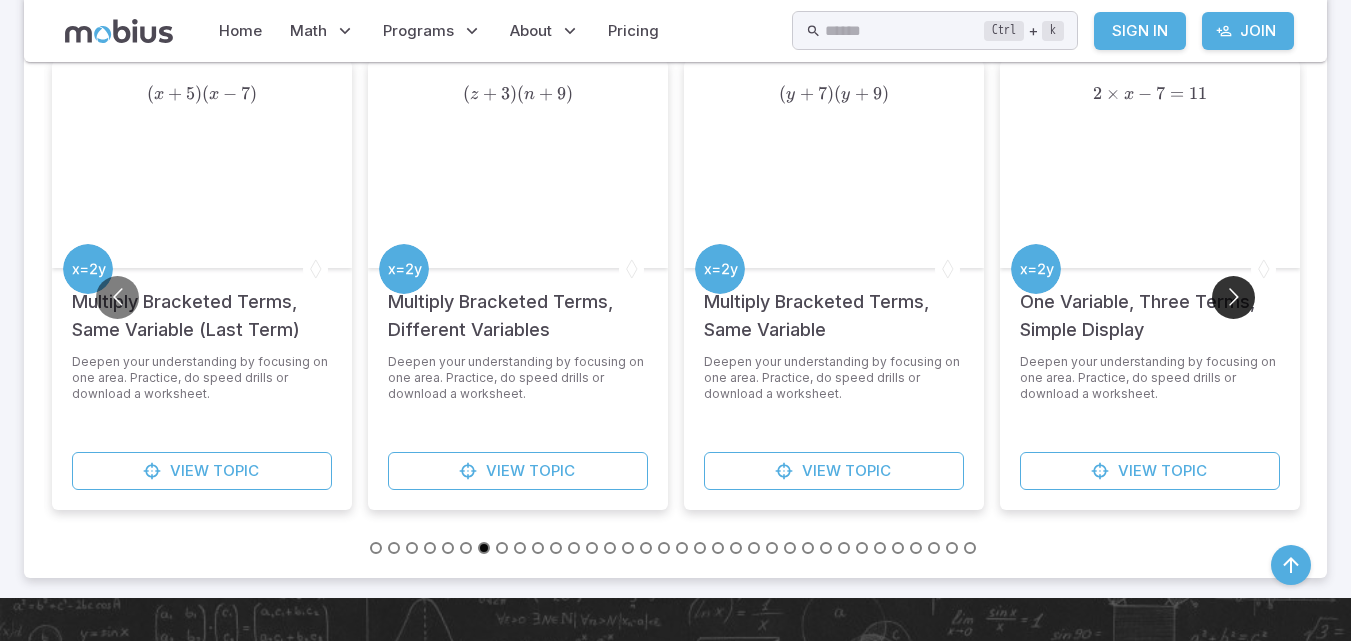 click at bounding box center [1233, 297] 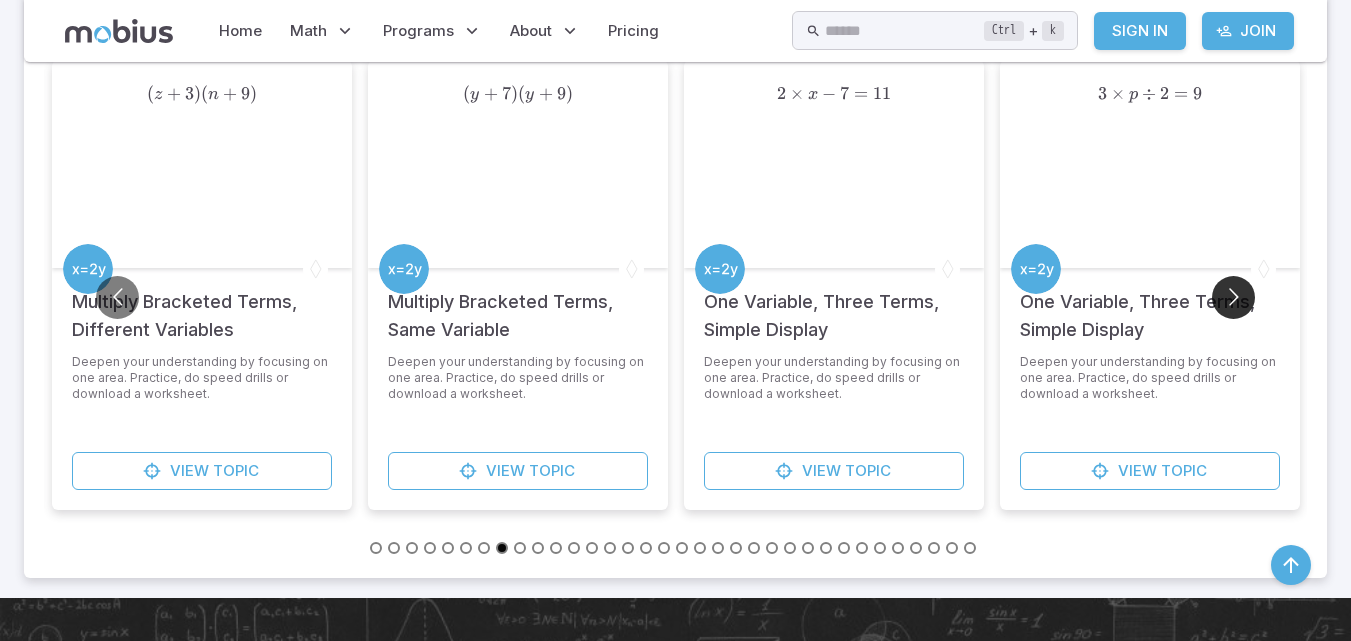 click at bounding box center (1233, 297) 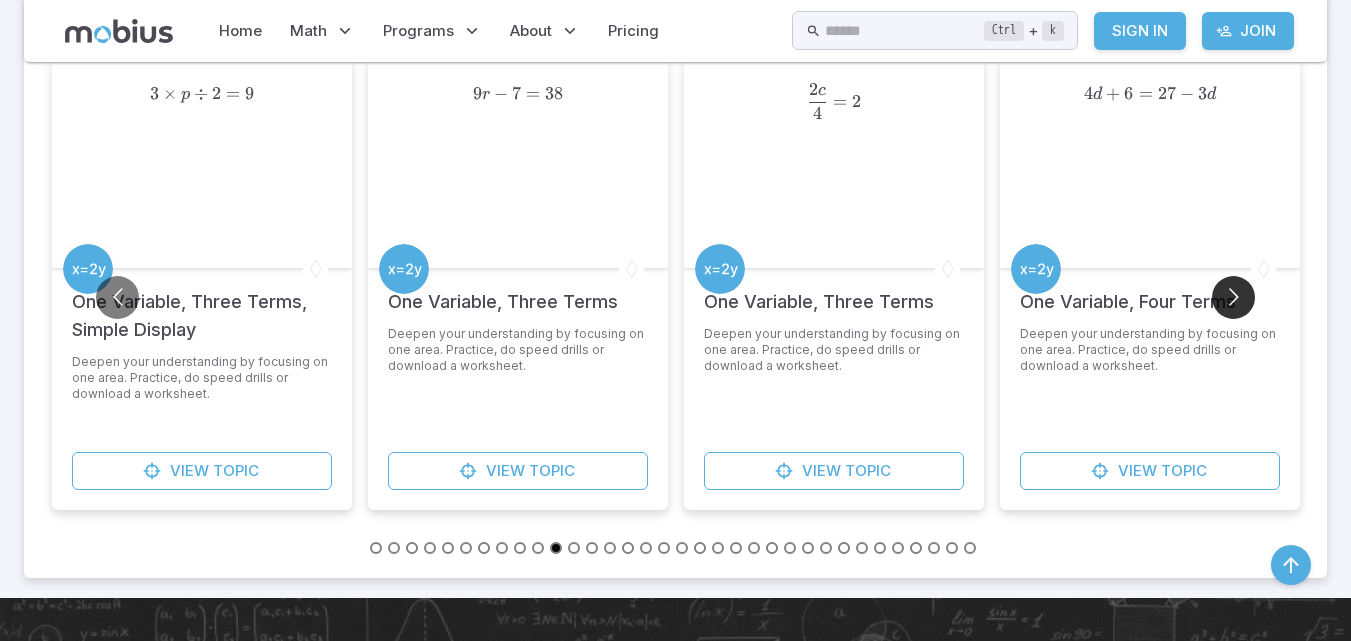 click at bounding box center (1233, 297) 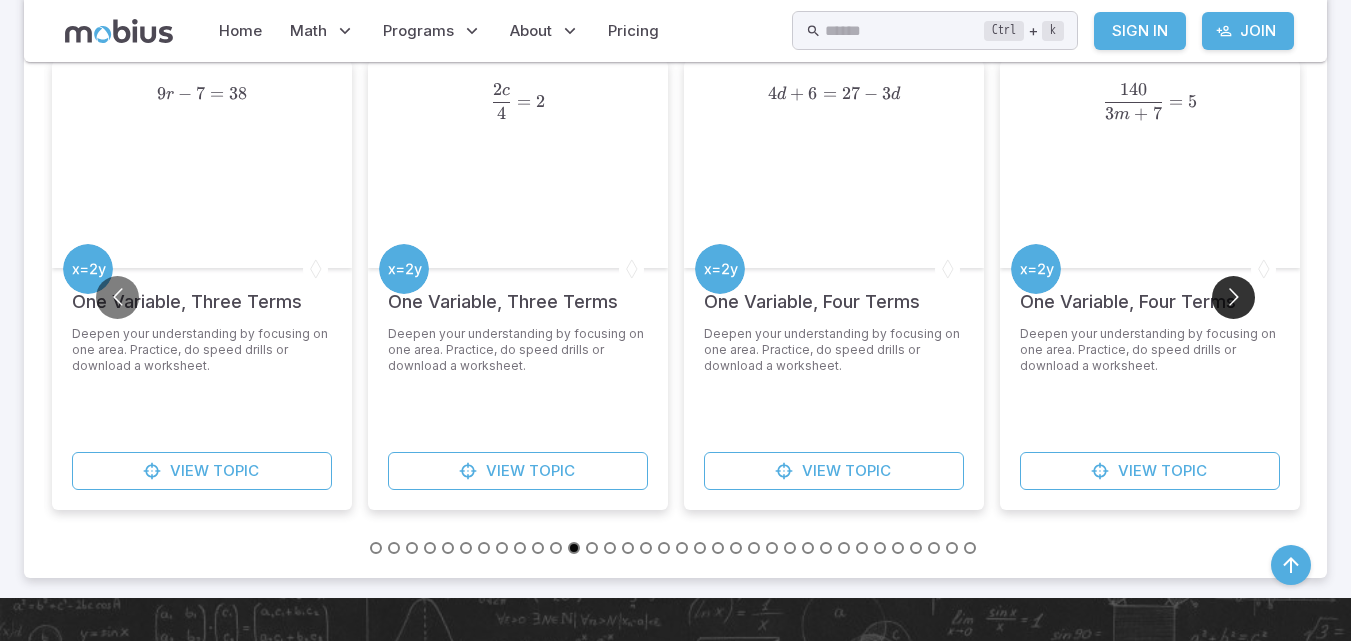 click at bounding box center (1233, 297) 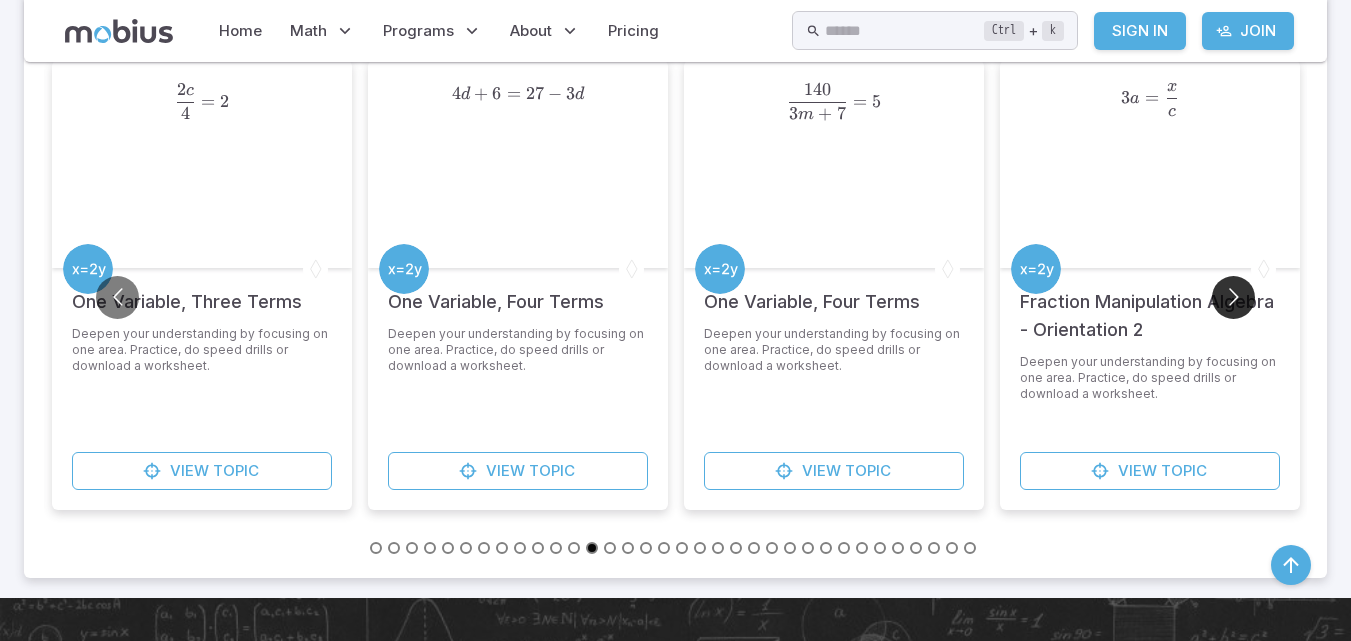 click at bounding box center (1233, 297) 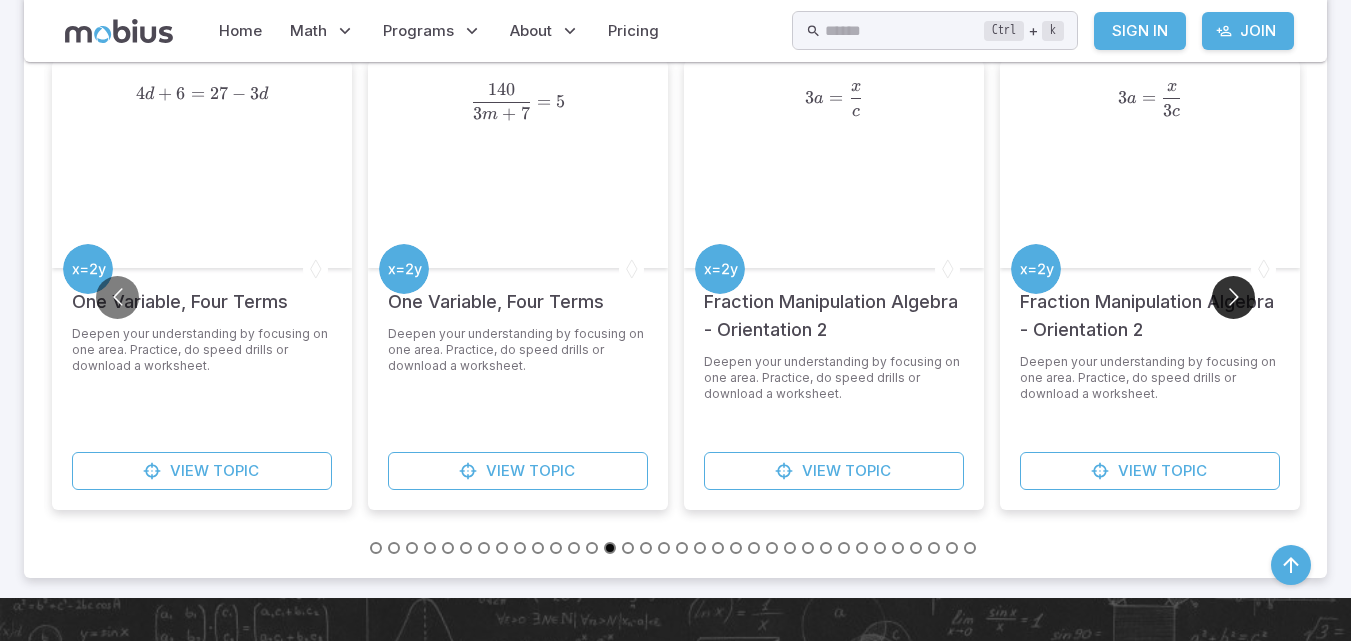 click at bounding box center [1233, 297] 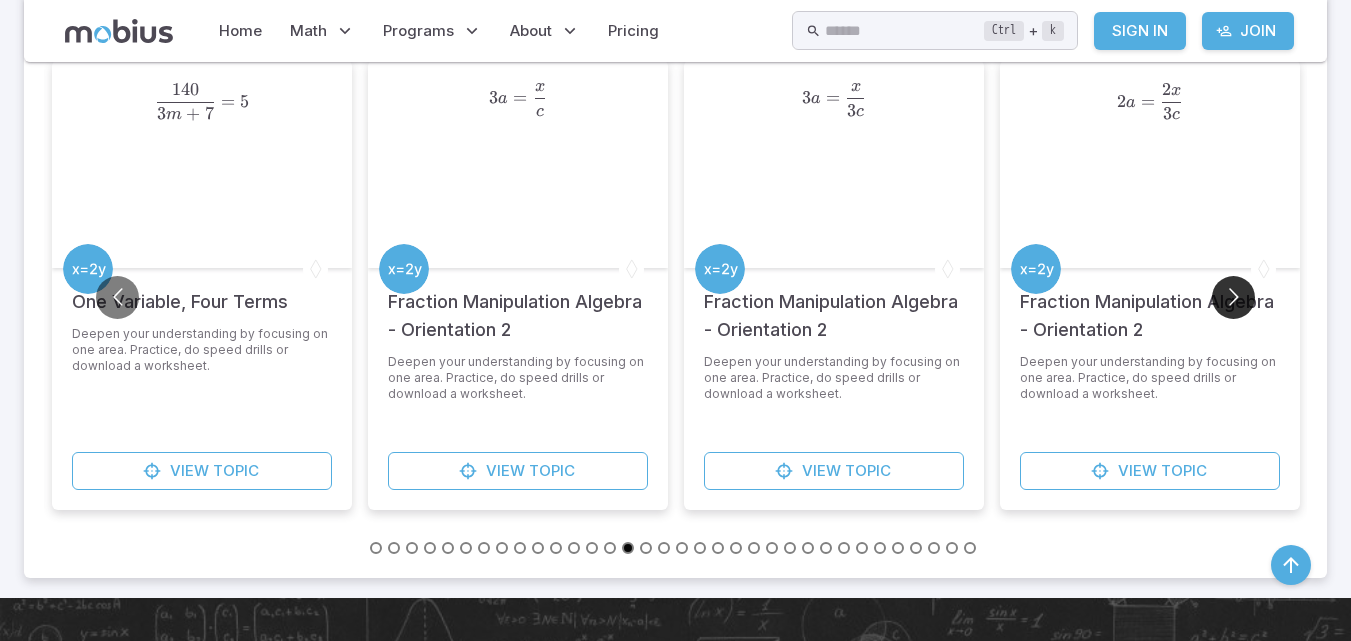click at bounding box center [1233, 297] 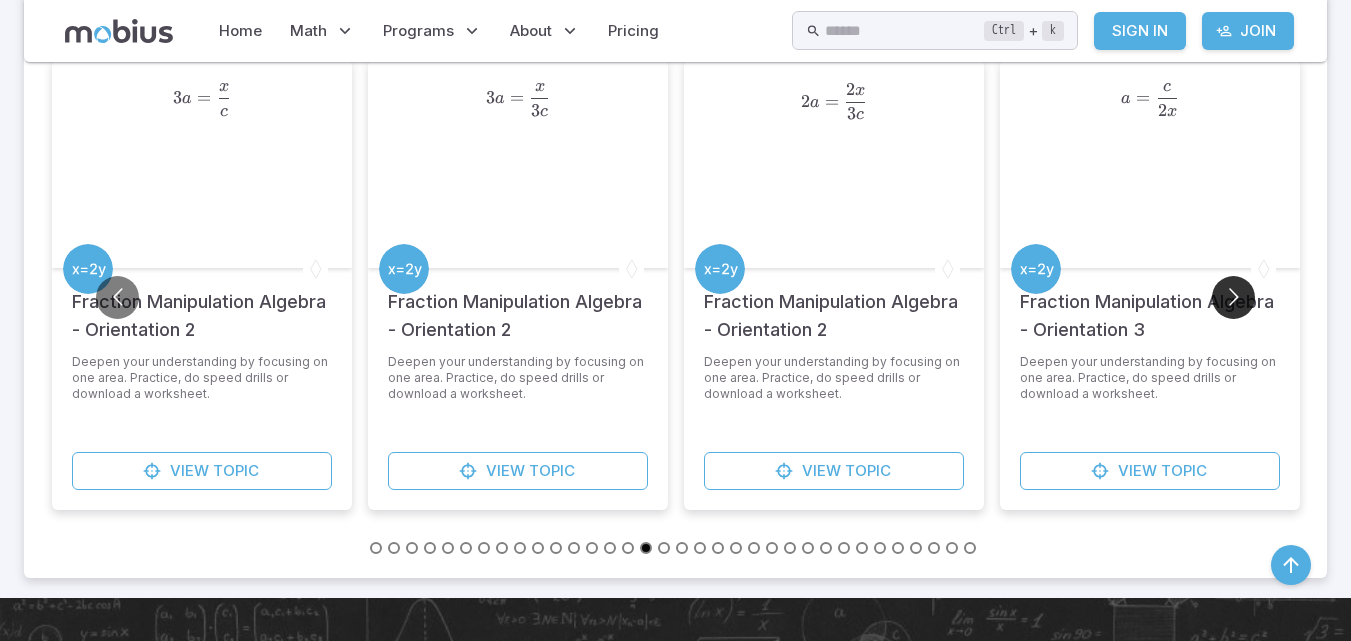 click at bounding box center [1233, 297] 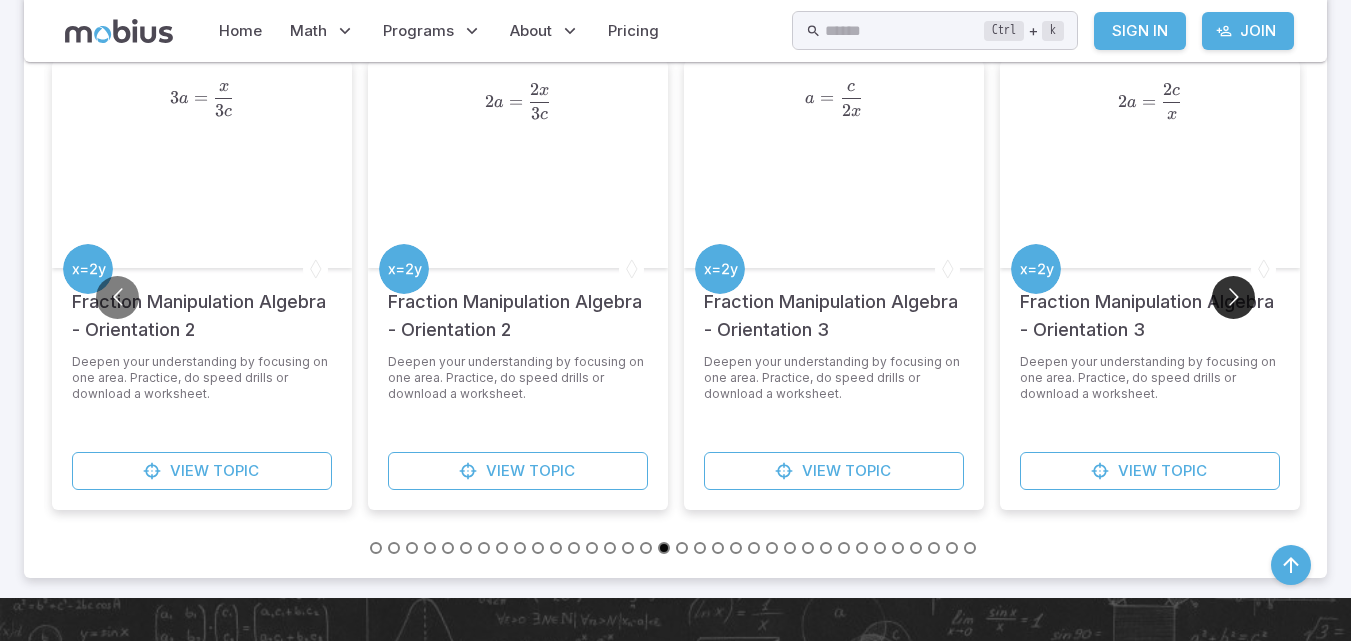 click at bounding box center (1233, 297) 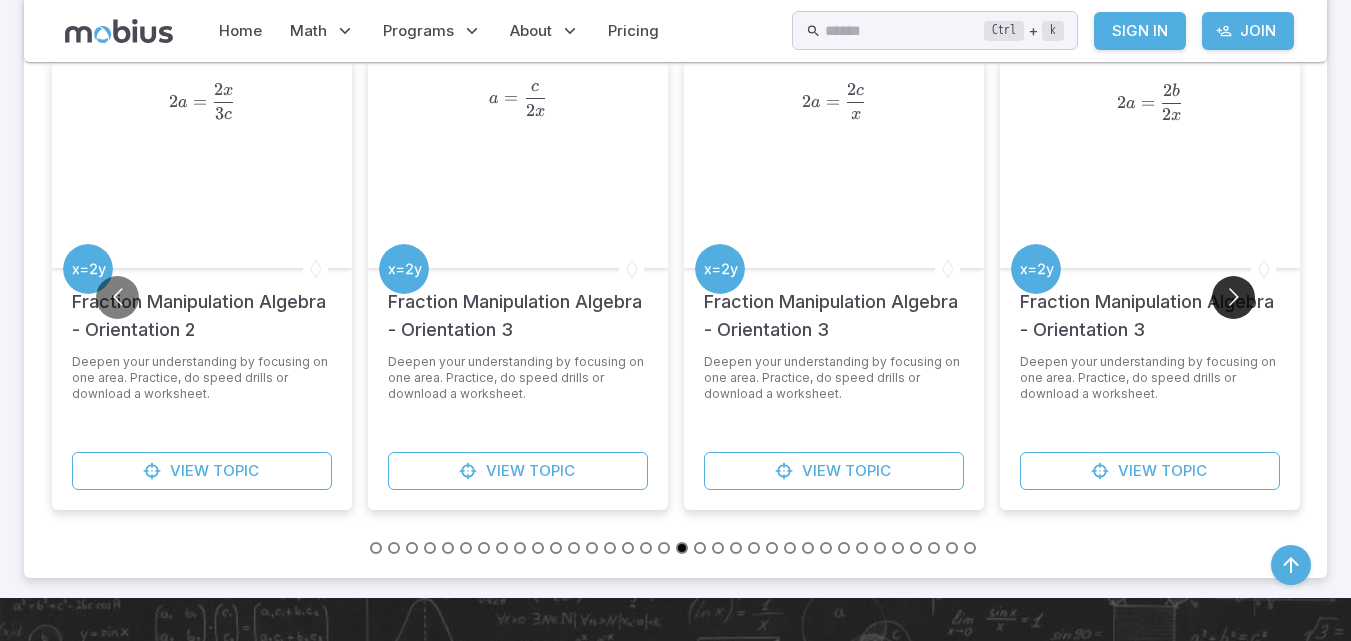 click at bounding box center [1233, 297] 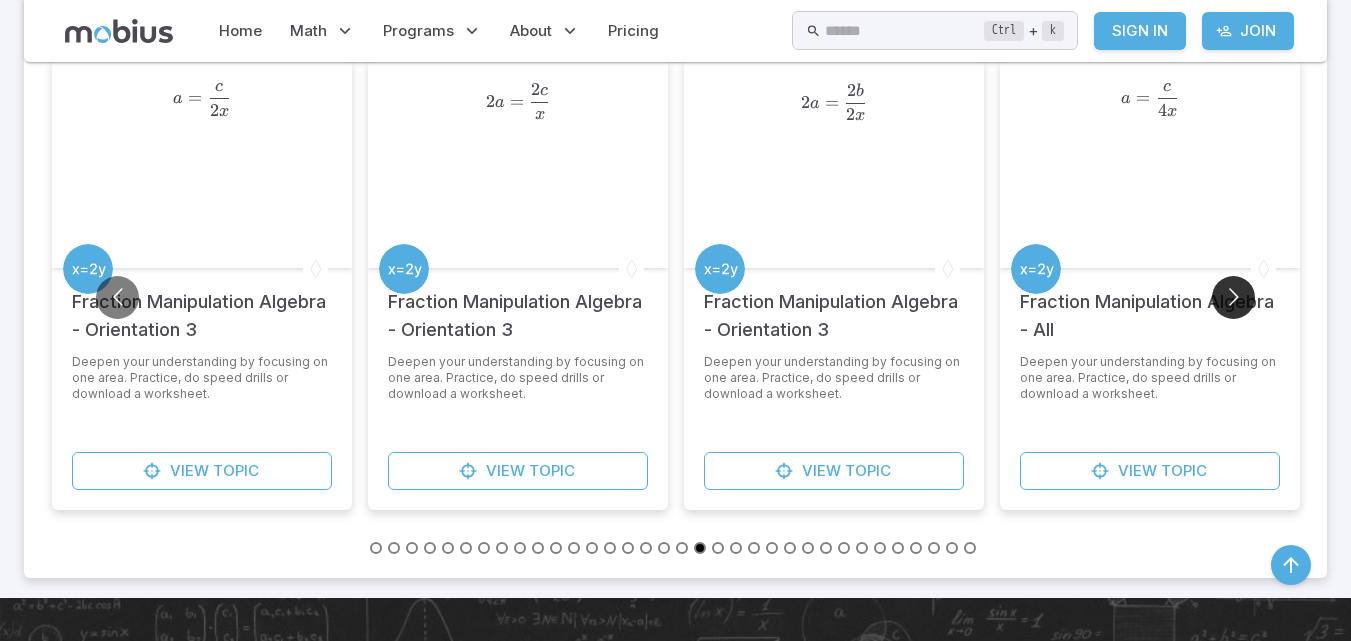 click at bounding box center (1233, 297) 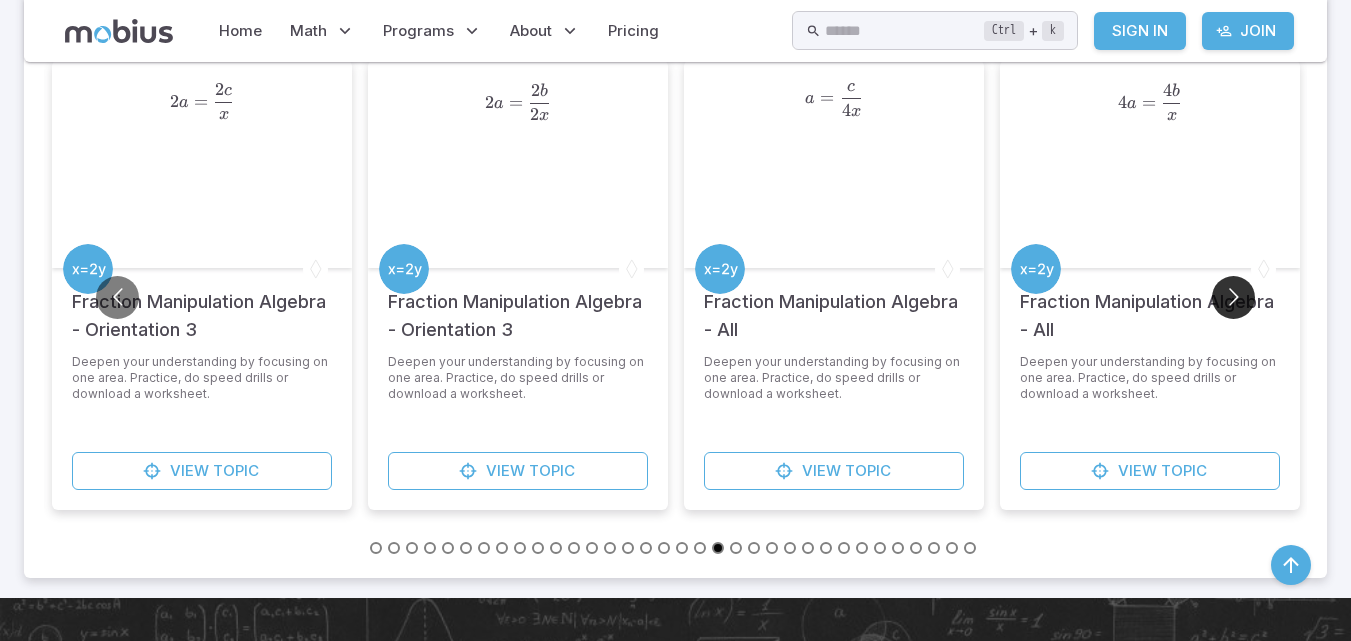 click at bounding box center [1233, 297] 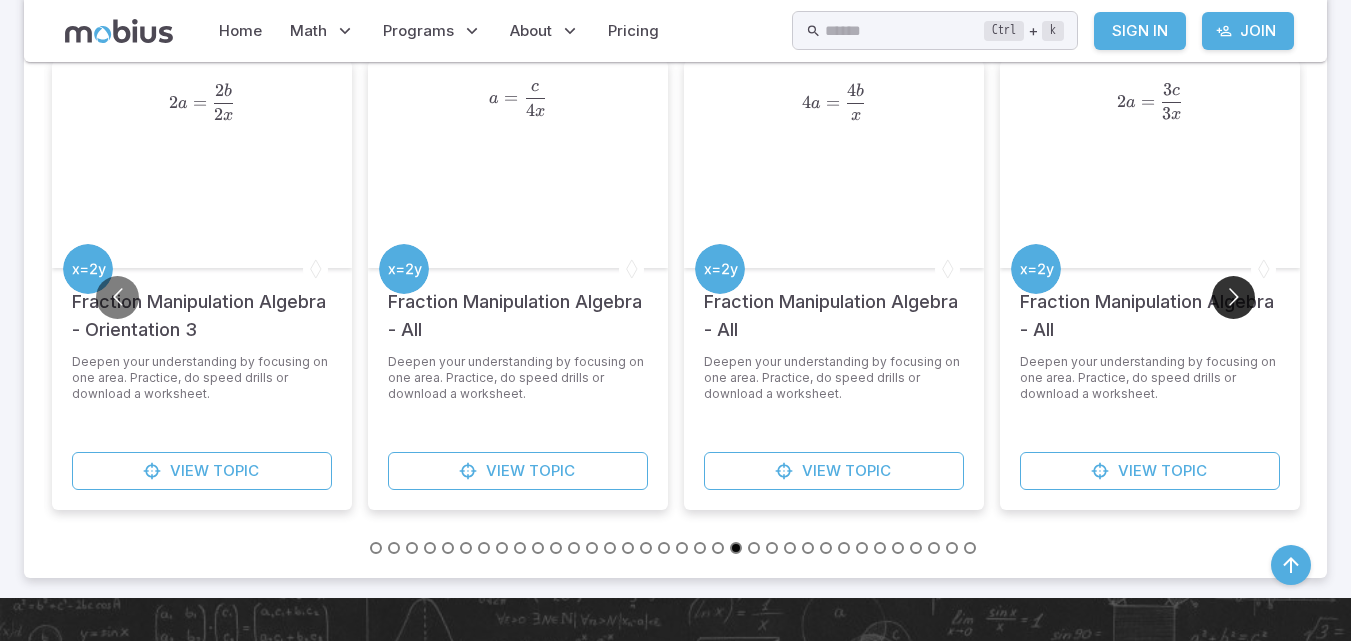 click at bounding box center [1233, 297] 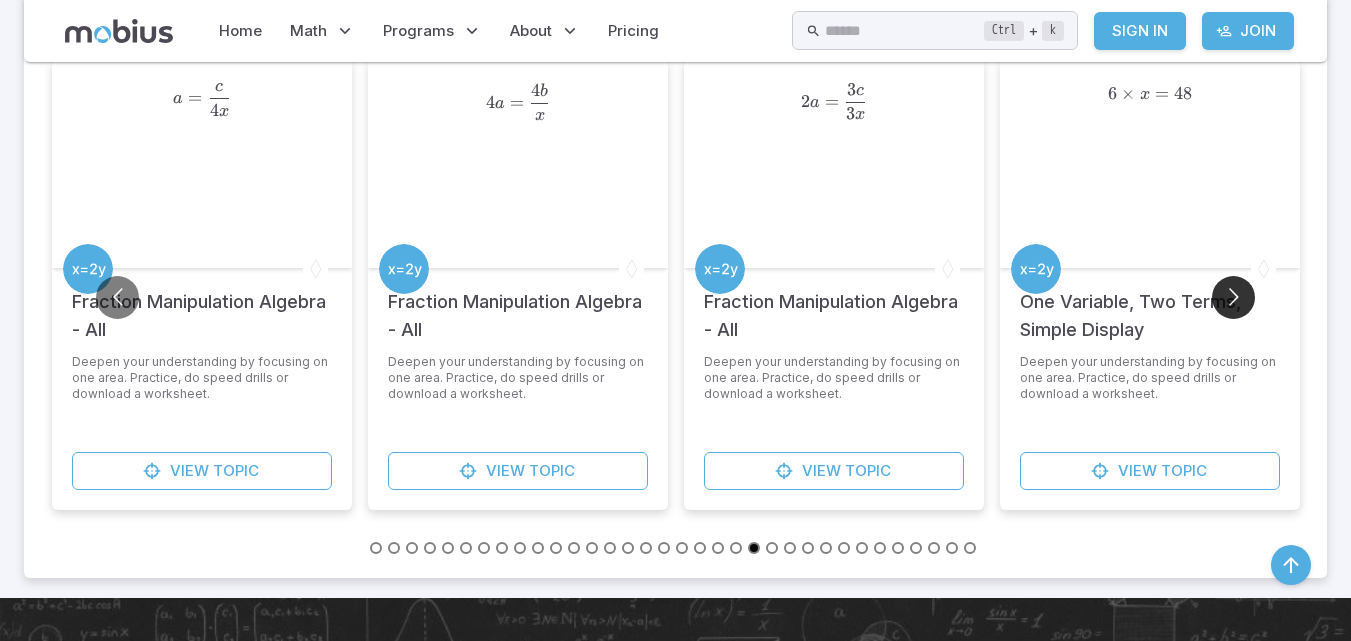 click at bounding box center (1233, 297) 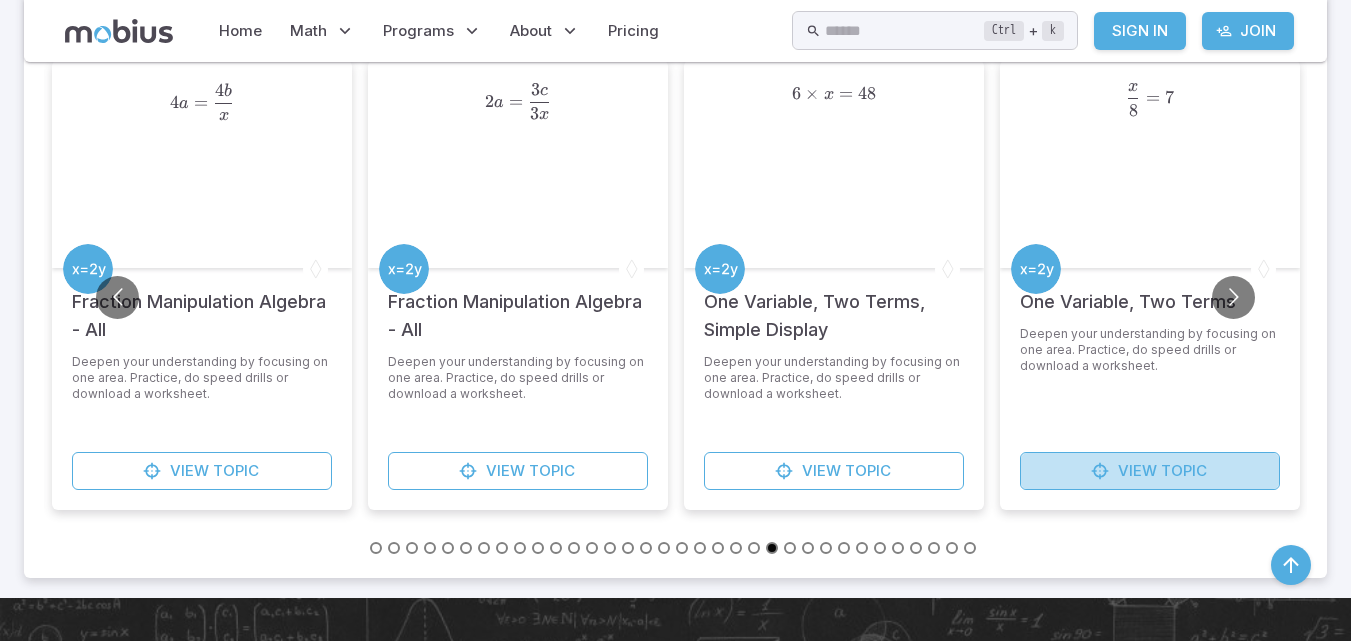 click on "Topic" at bounding box center (1184, 471) 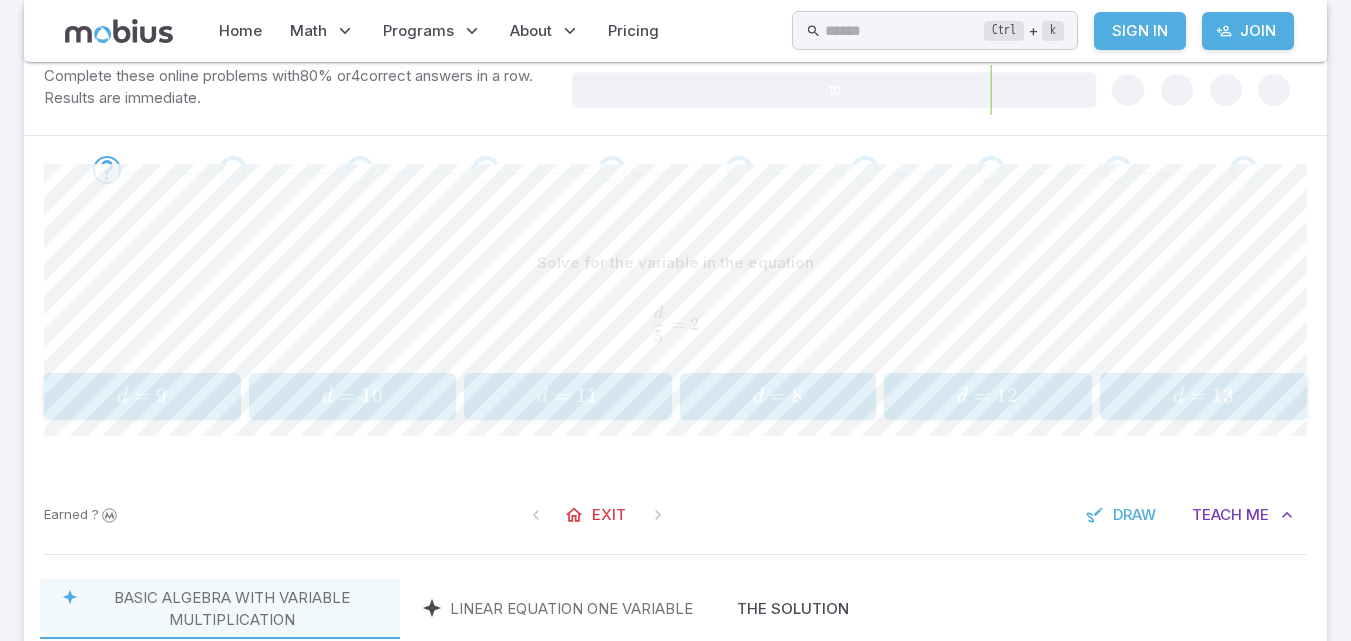 scroll, scrollTop: 355, scrollLeft: 0, axis: vertical 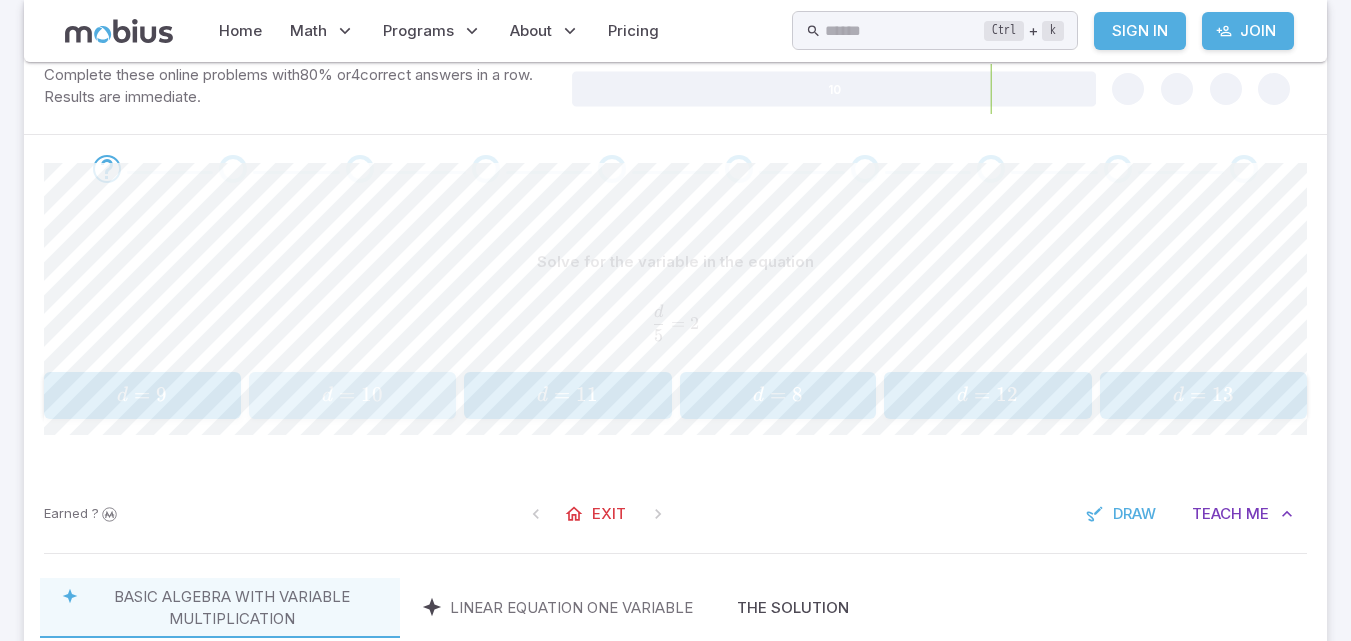 click on "d = 10" at bounding box center [352, 395] 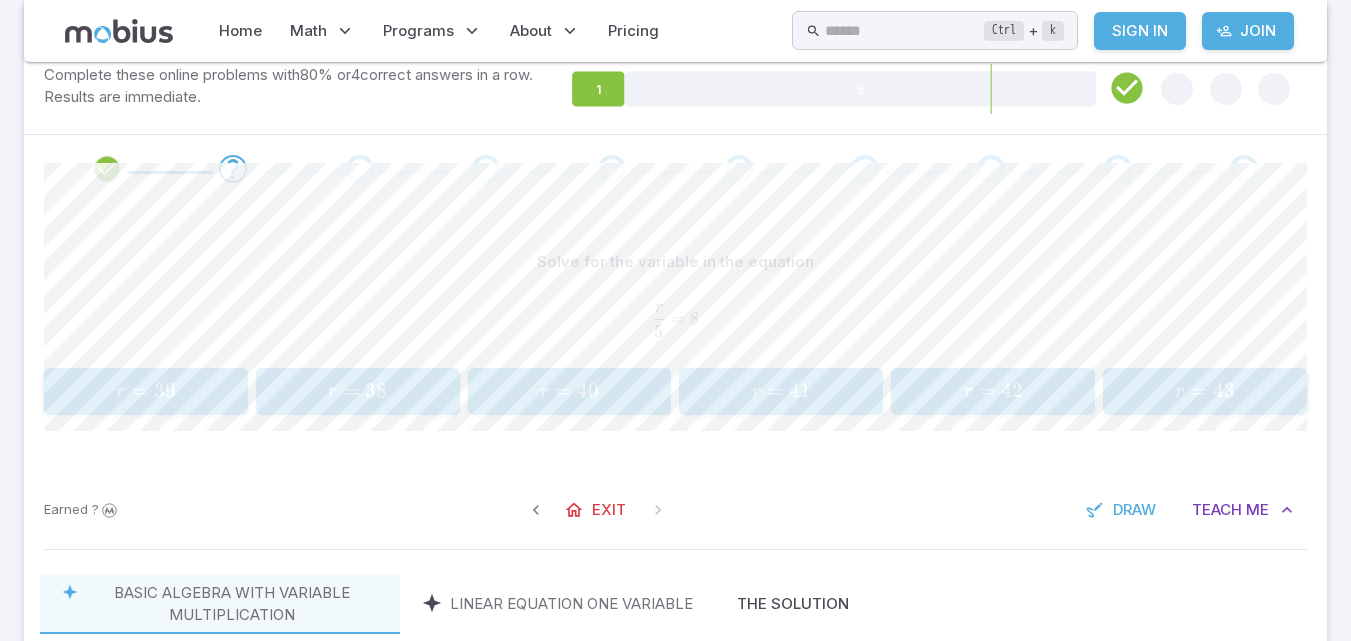 click on "r =" at bounding box center (558, 391) 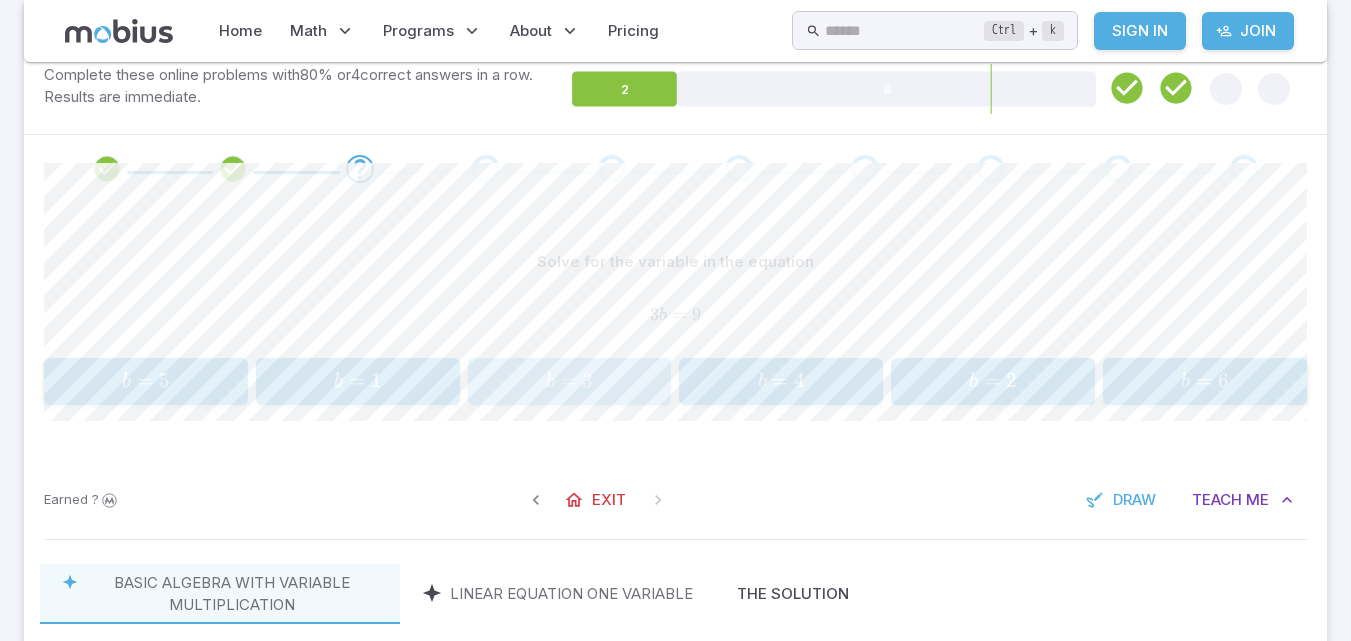 click on "b = 3 b = 3 b = 3" at bounding box center (570, 381) 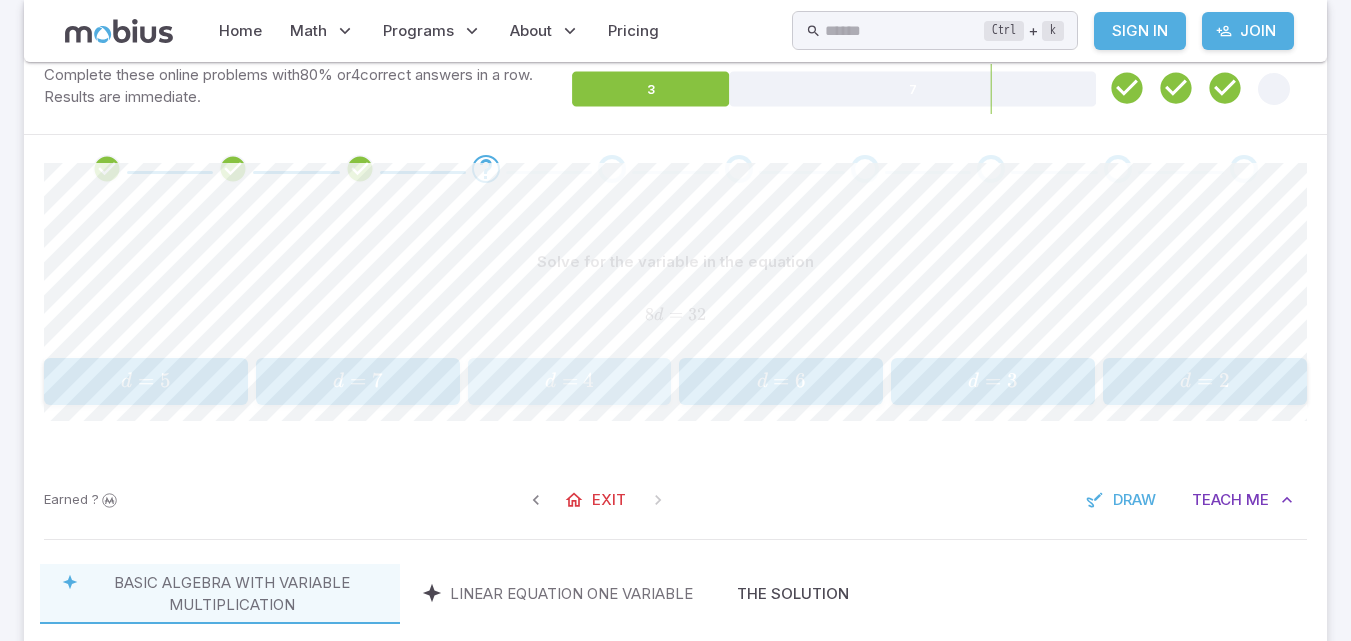 click on "d = 4 d = 4 d = 4" at bounding box center (570, 381) 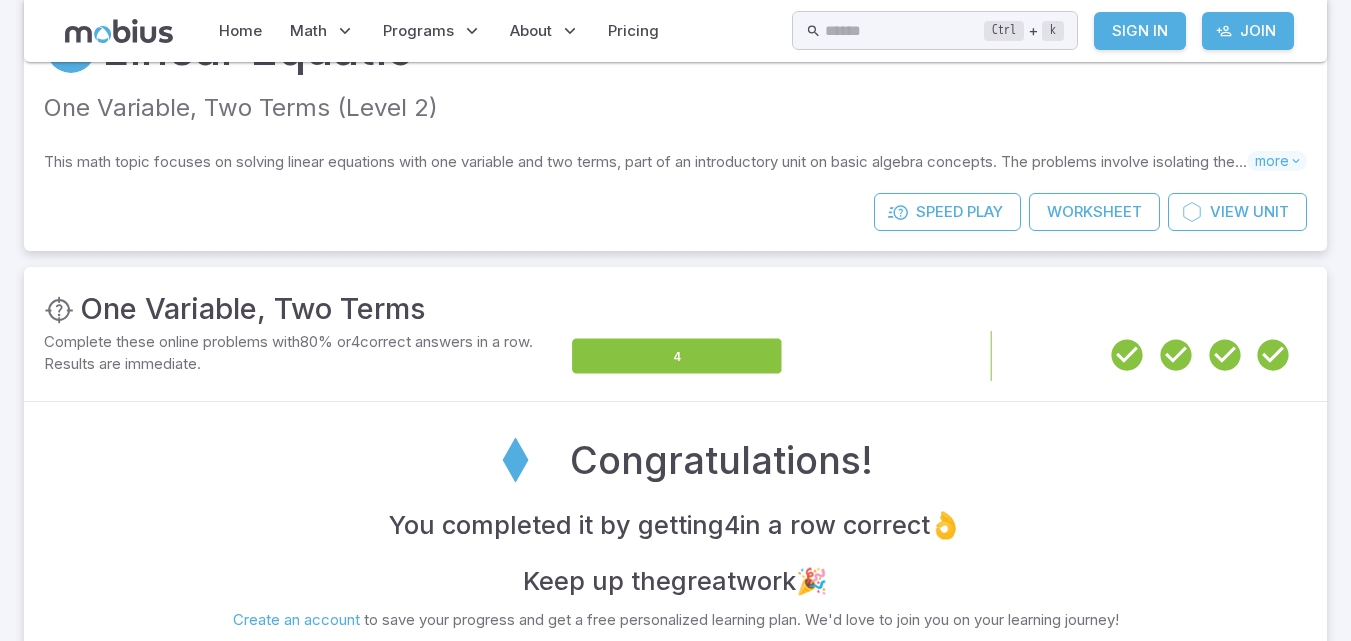 scroll, scrollTop: 0, scrollLeft: 0, axis: both 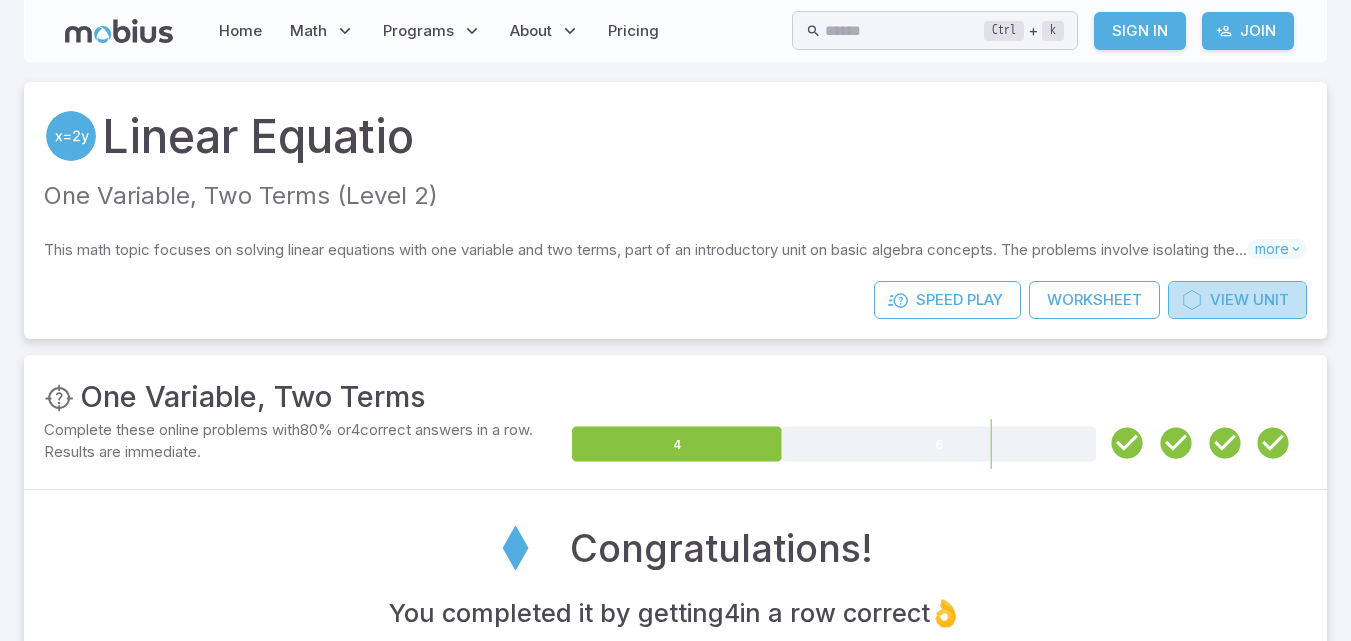 click on "View" at bounding box center (1229, 300) 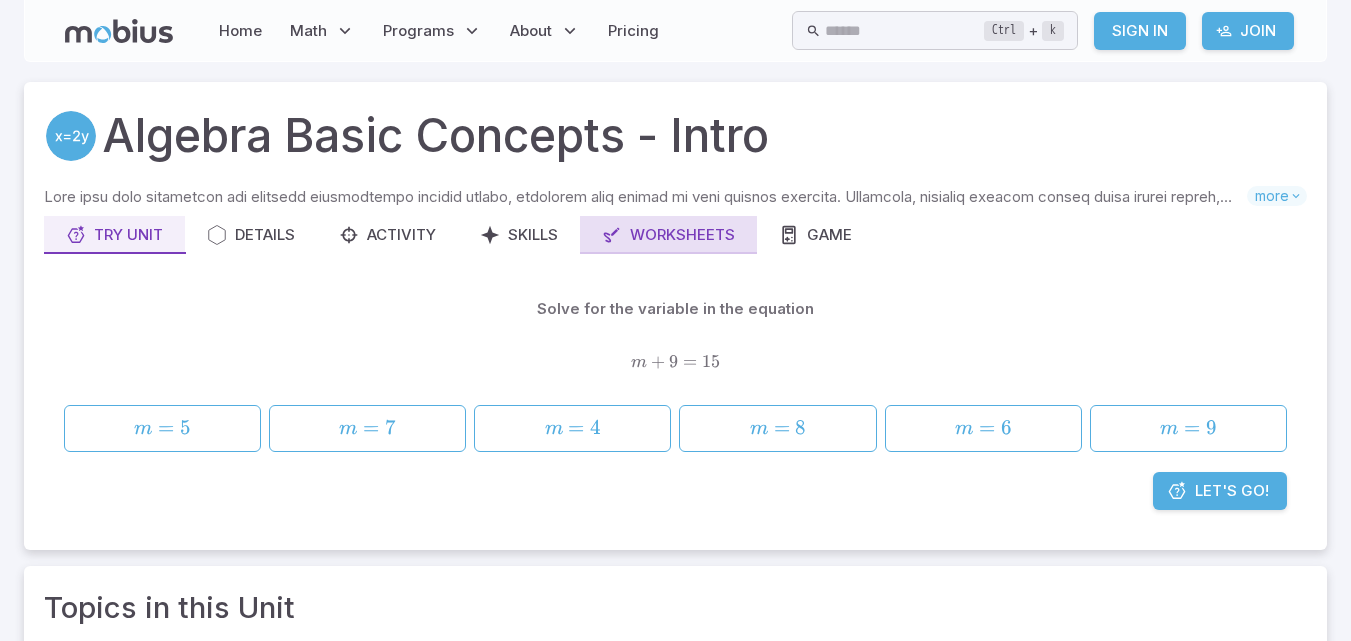 click on "Worksheets" at bounding box center [668, 235] 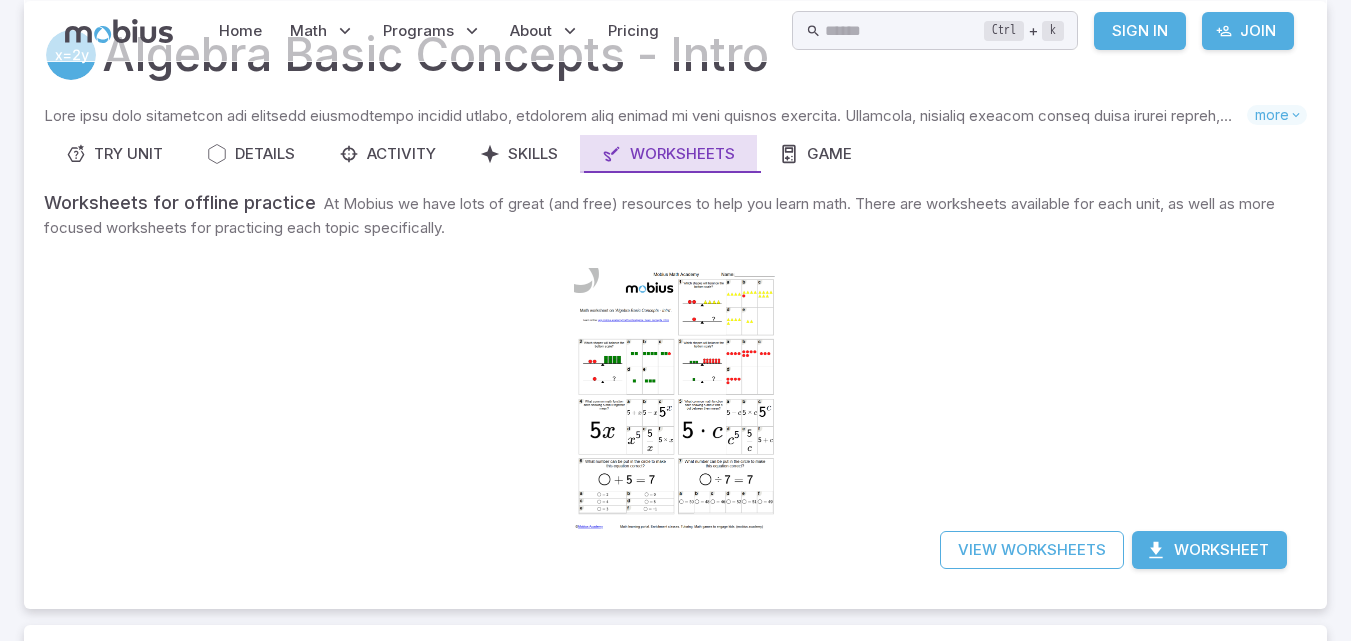 scroll, scrollTop: 89, scrollLeft: 0, axis: vertical 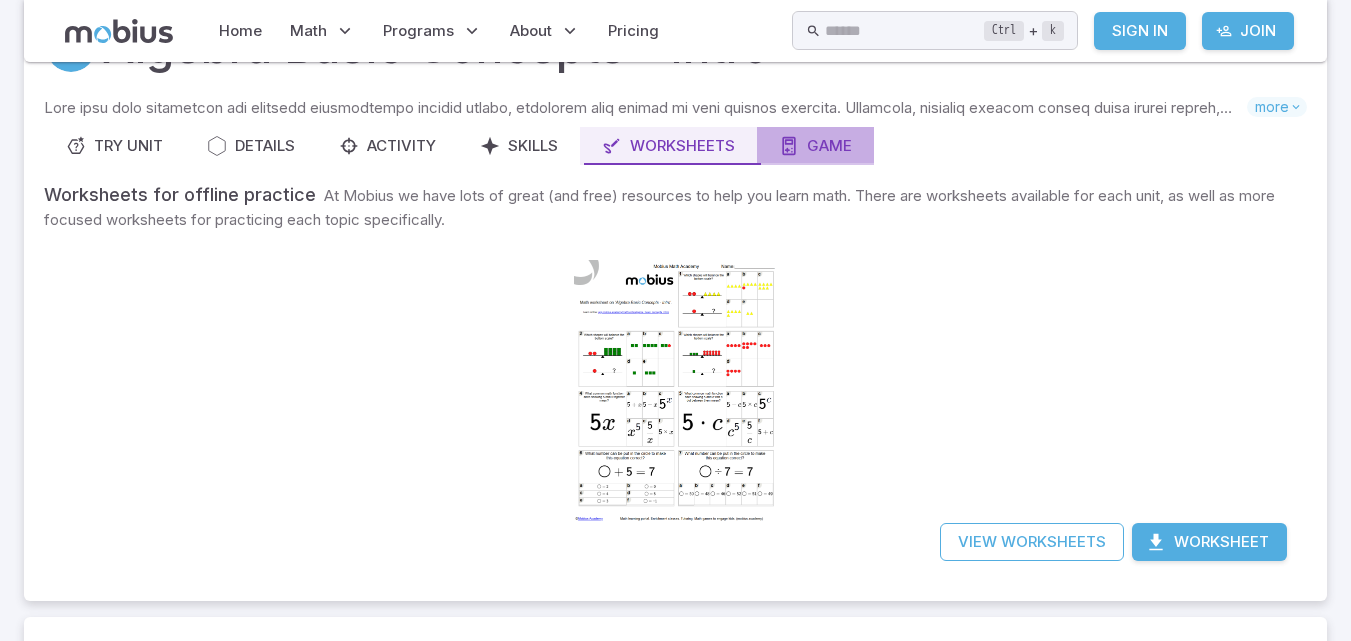 click on "Game" at bounding box center [815, 146] 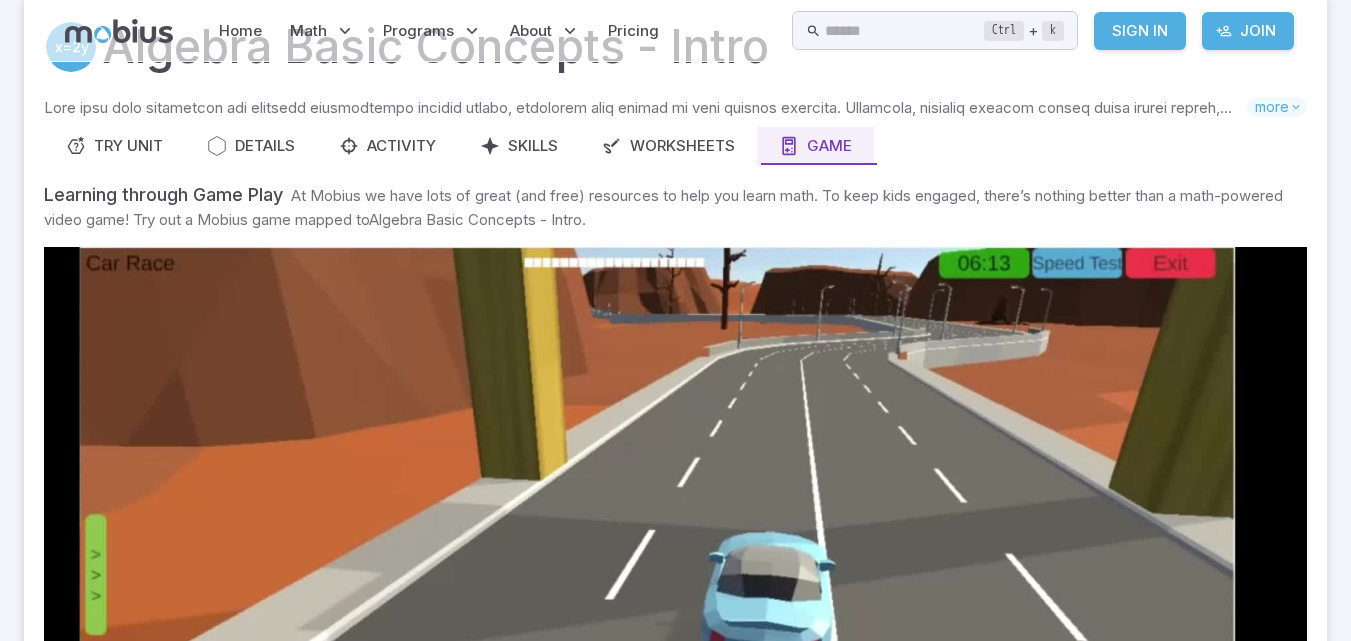 scroll, scrollTop: 0, scrollLeft: 0, axis: both 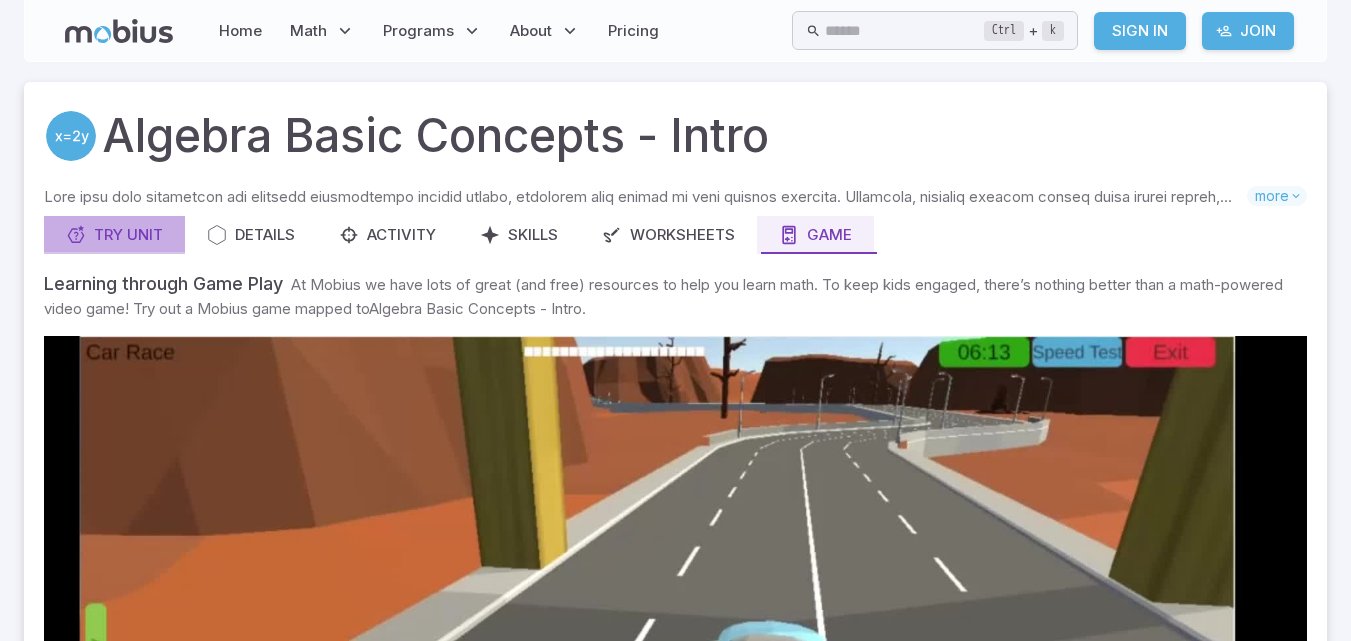 click on "Try Unit" at bounding box center [114, 235] 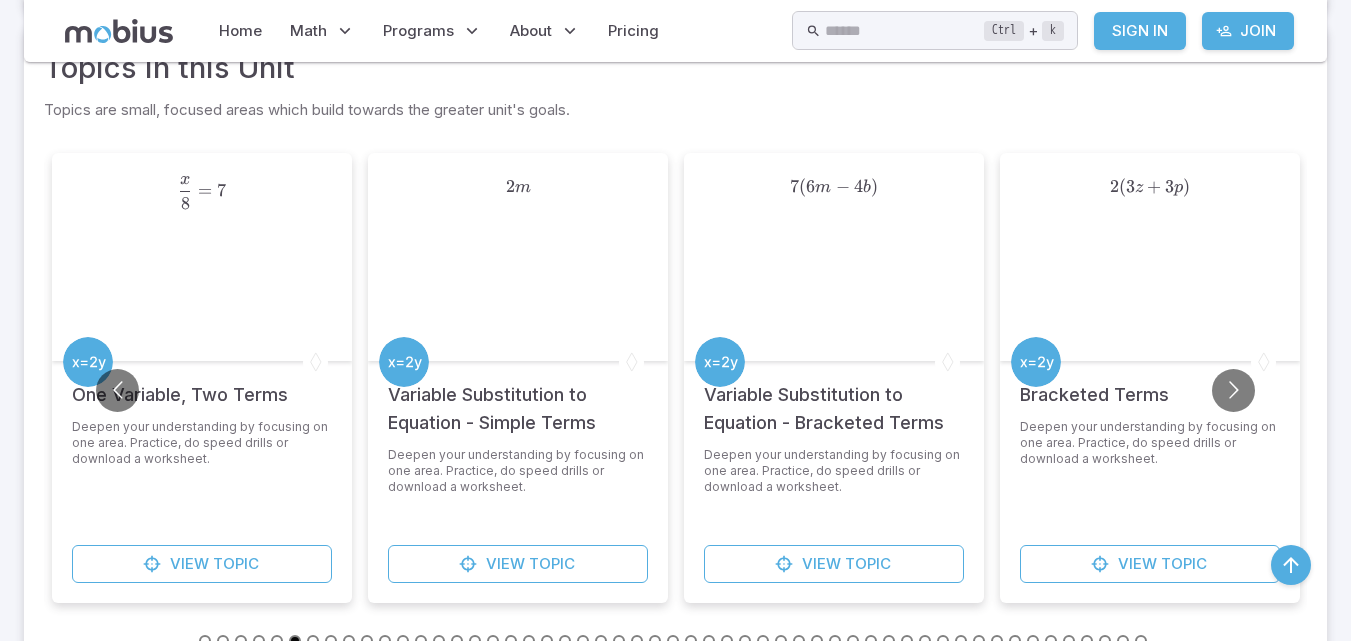 scroll, scrollTop: 541, scrollLeft: 0, axis: vertical 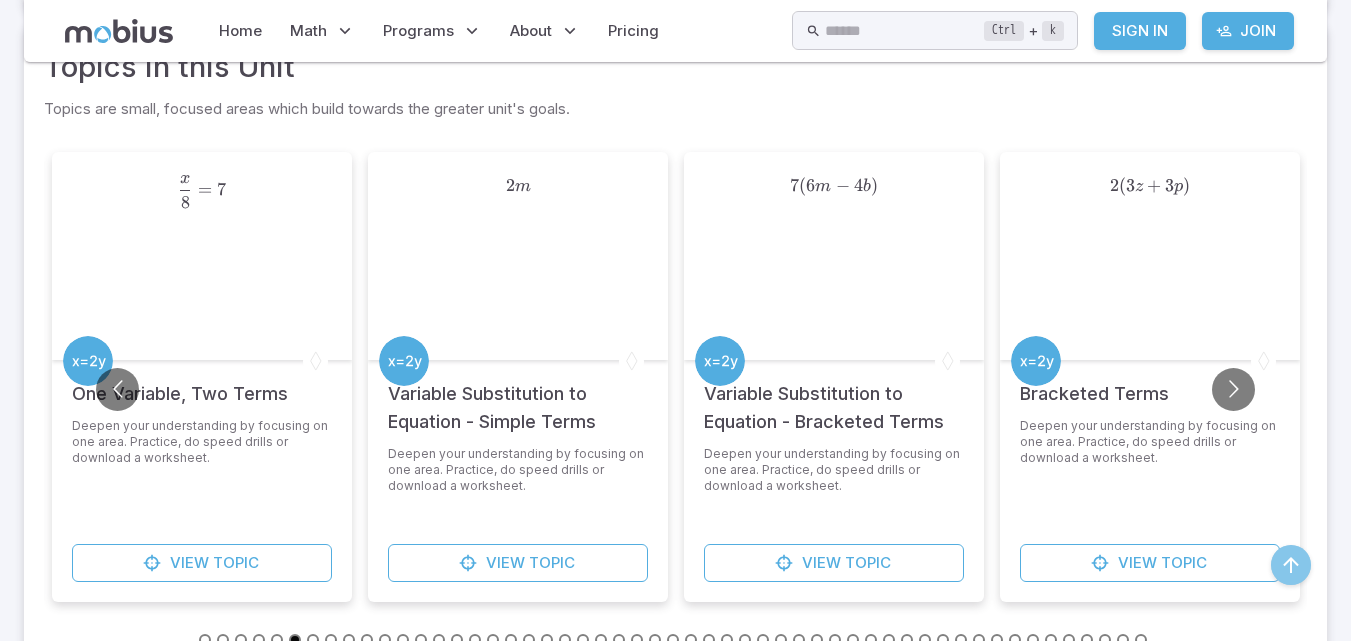 click at bounding box center (1291, 565) 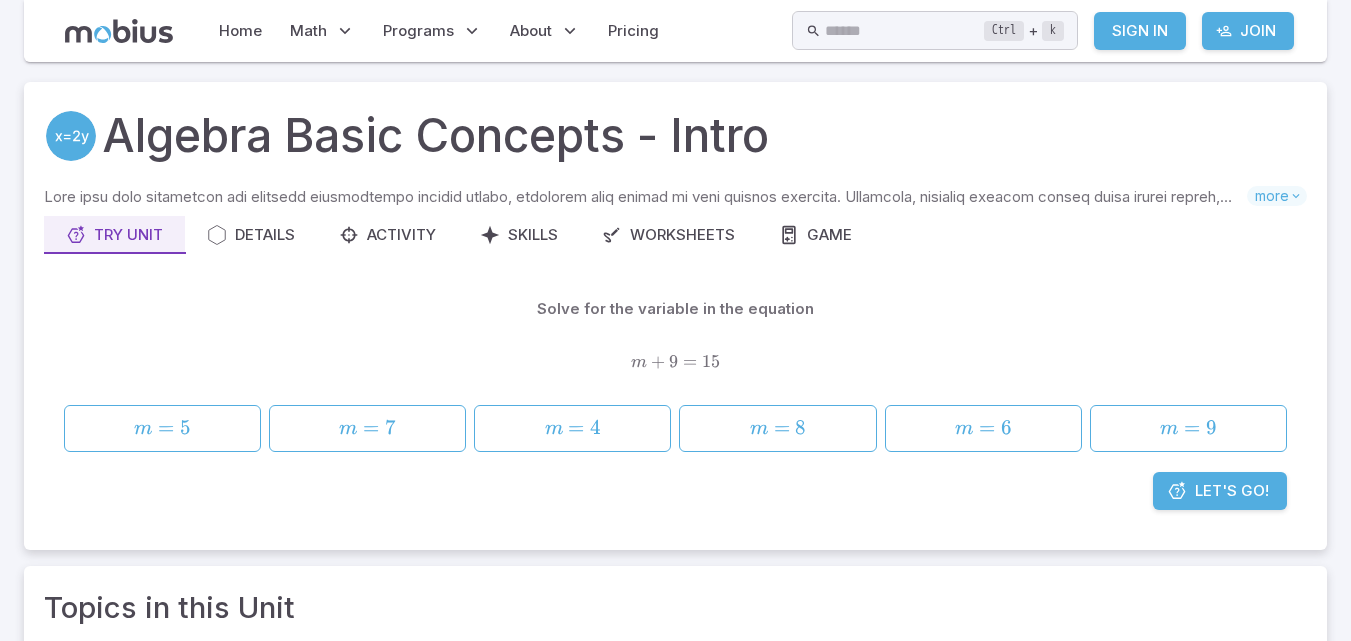 scroll, scrollTop: 318, scrollLeft: 0, axis: vertical 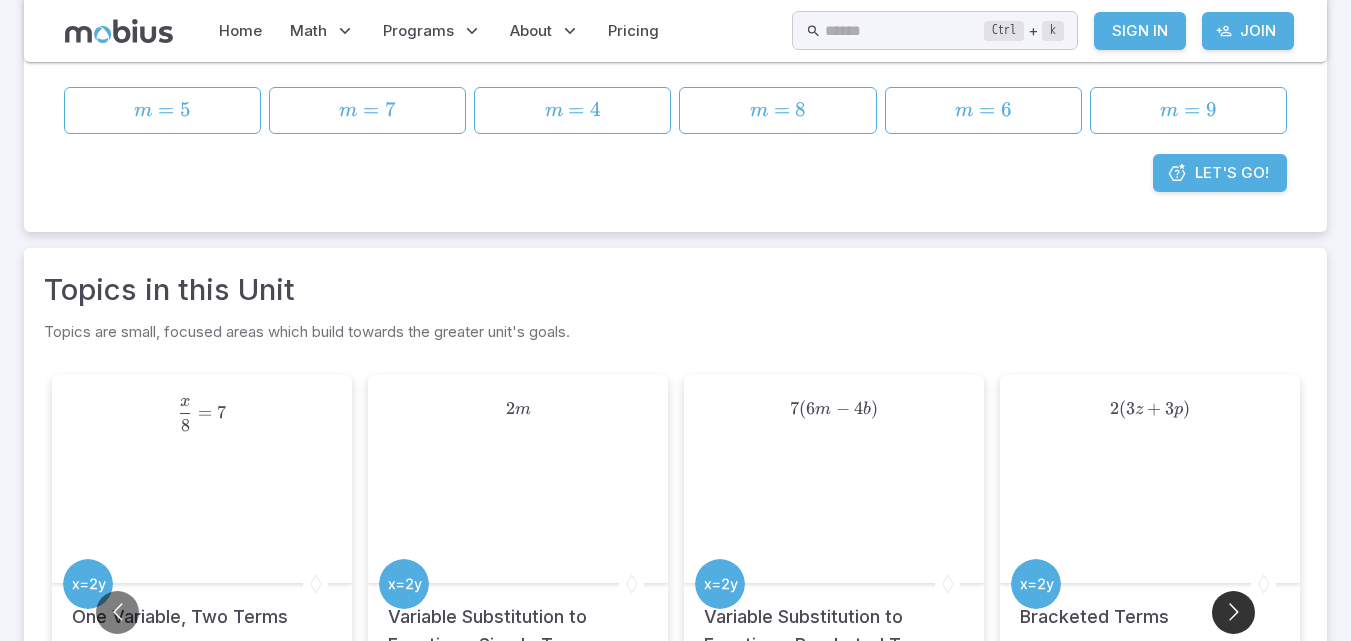 click at bounding box center [1233, 612] 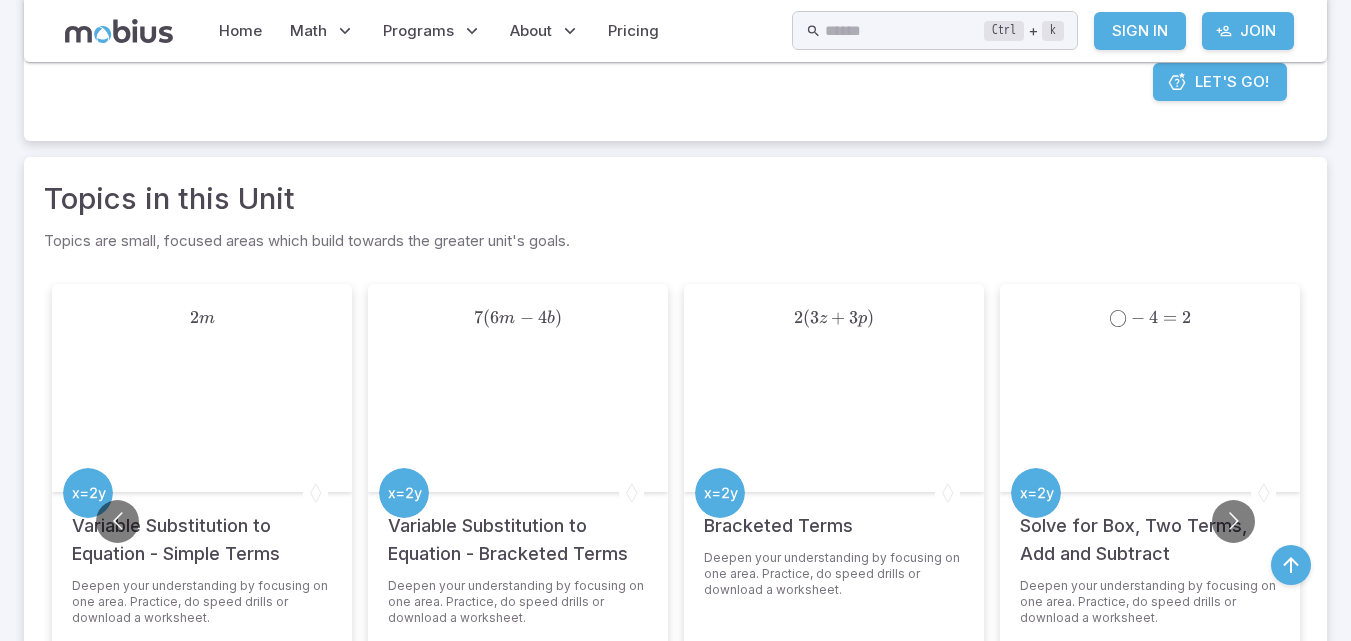 scroll, scrollTop: 410, scrollLeft: 0, axis: vertical 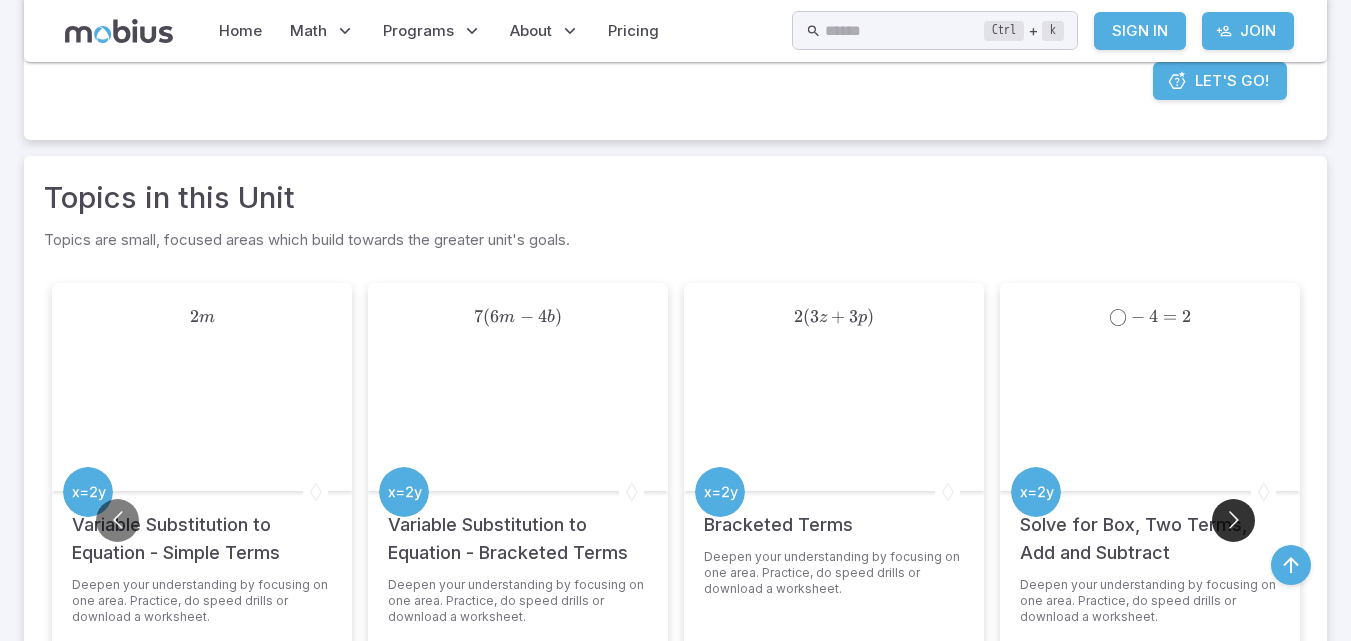 click at bounding box center (1233, 520) 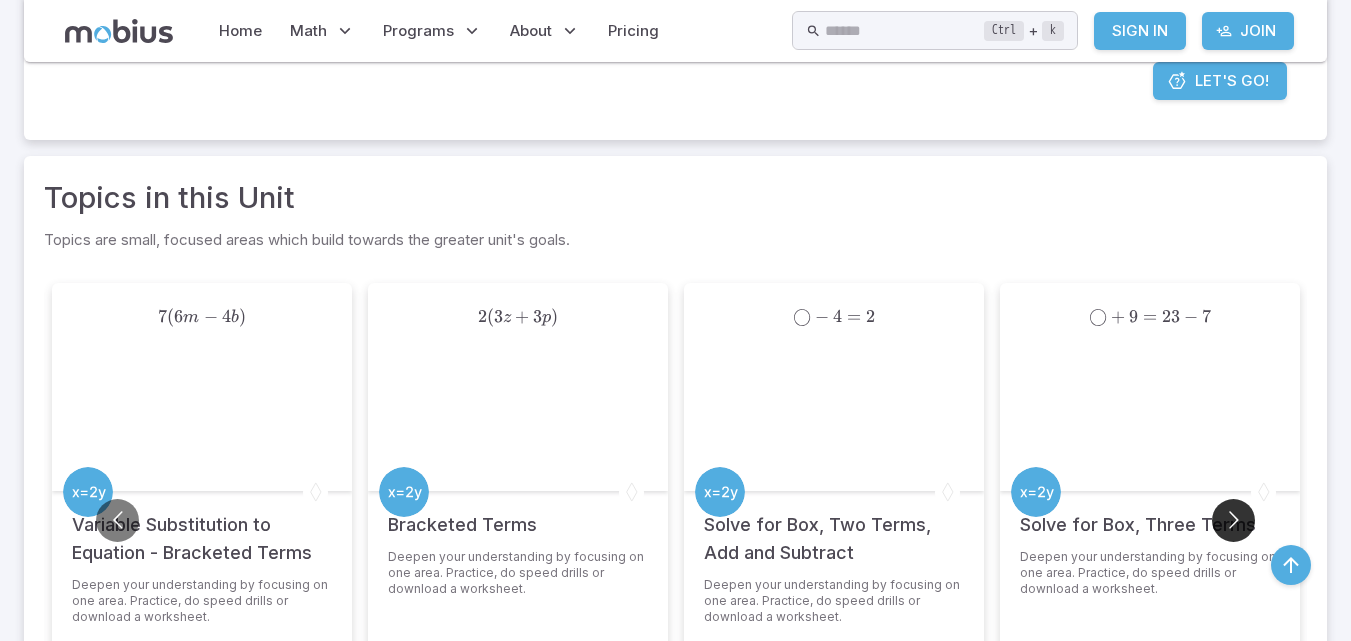 click at bounding box center (1233, 520) 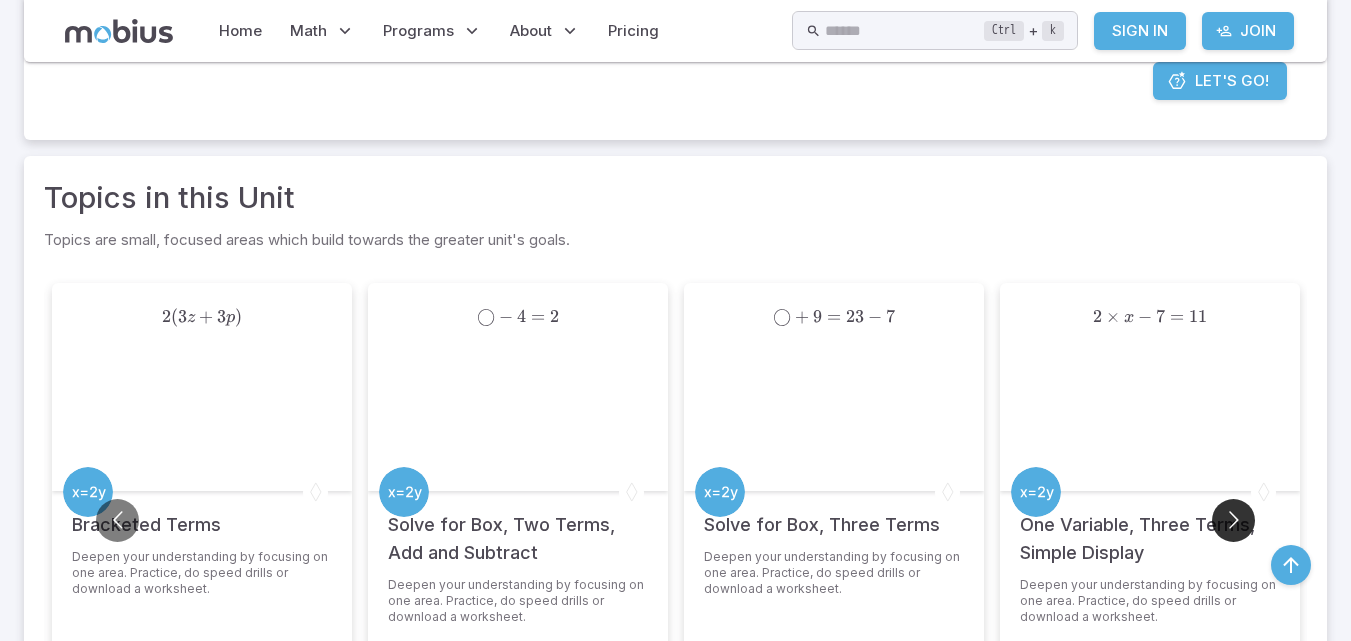 click at bounding box center (1233, 520) 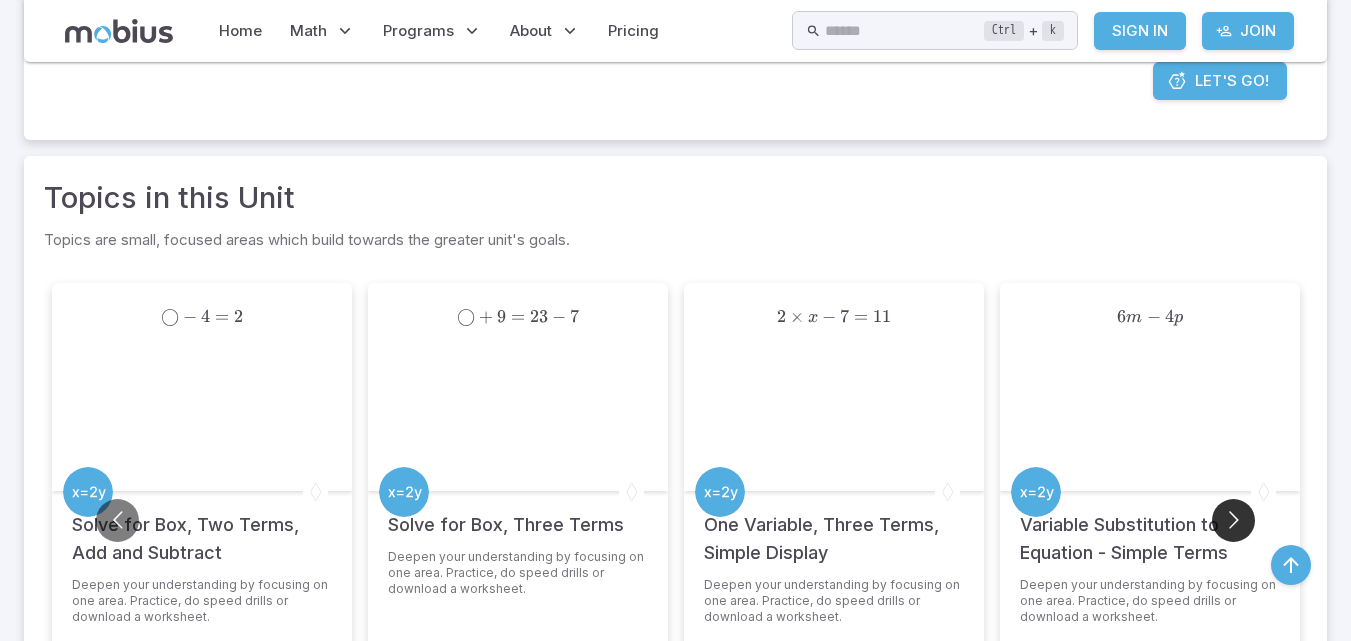 click at bounding box center [1233, 520] 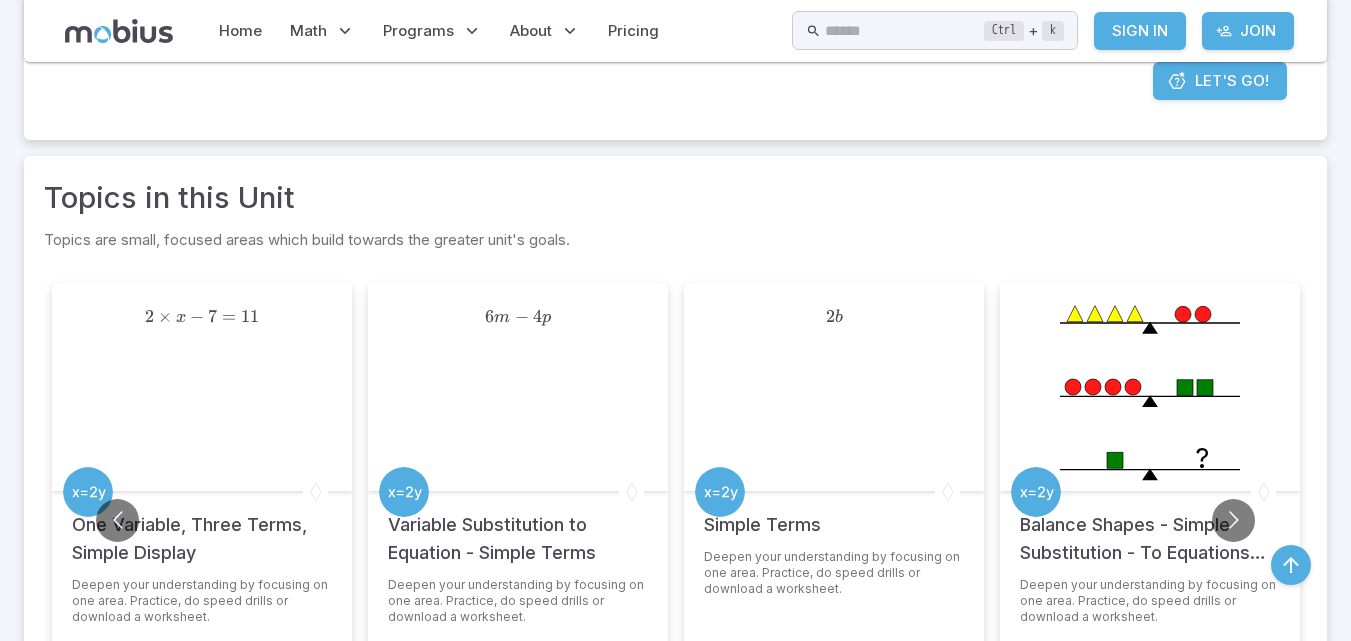 click 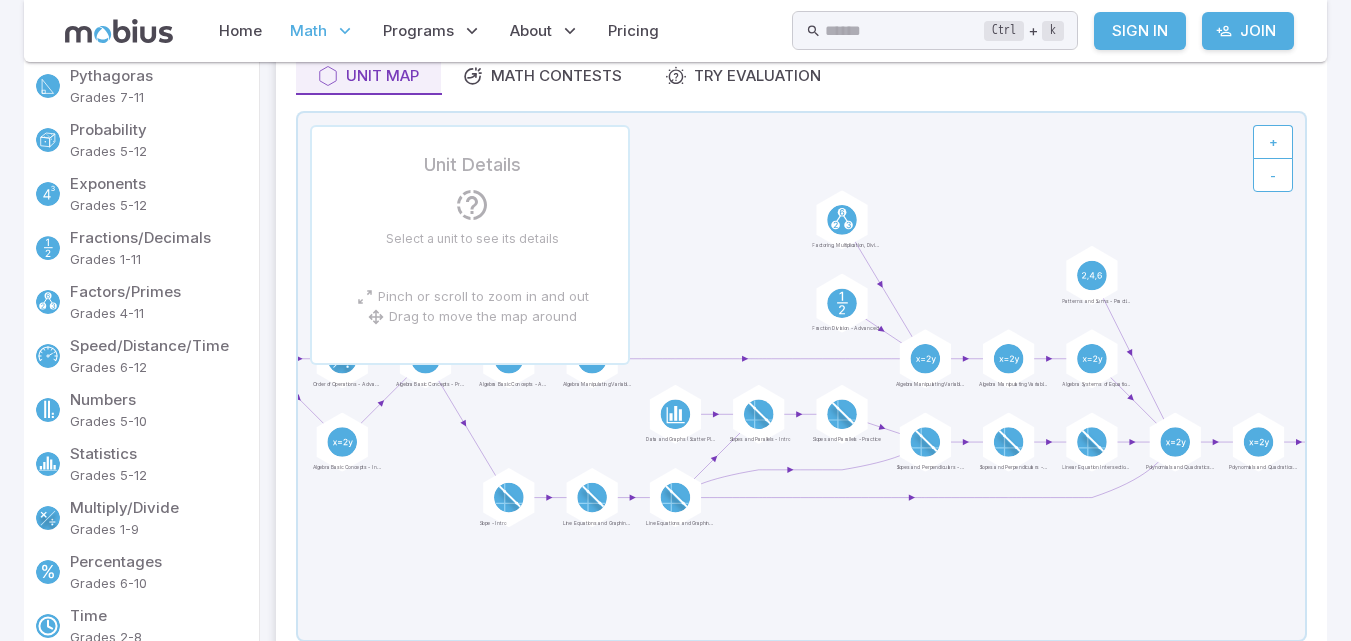 scroll, scrollTop: 199, scrollLeft: 0, axis: vertical 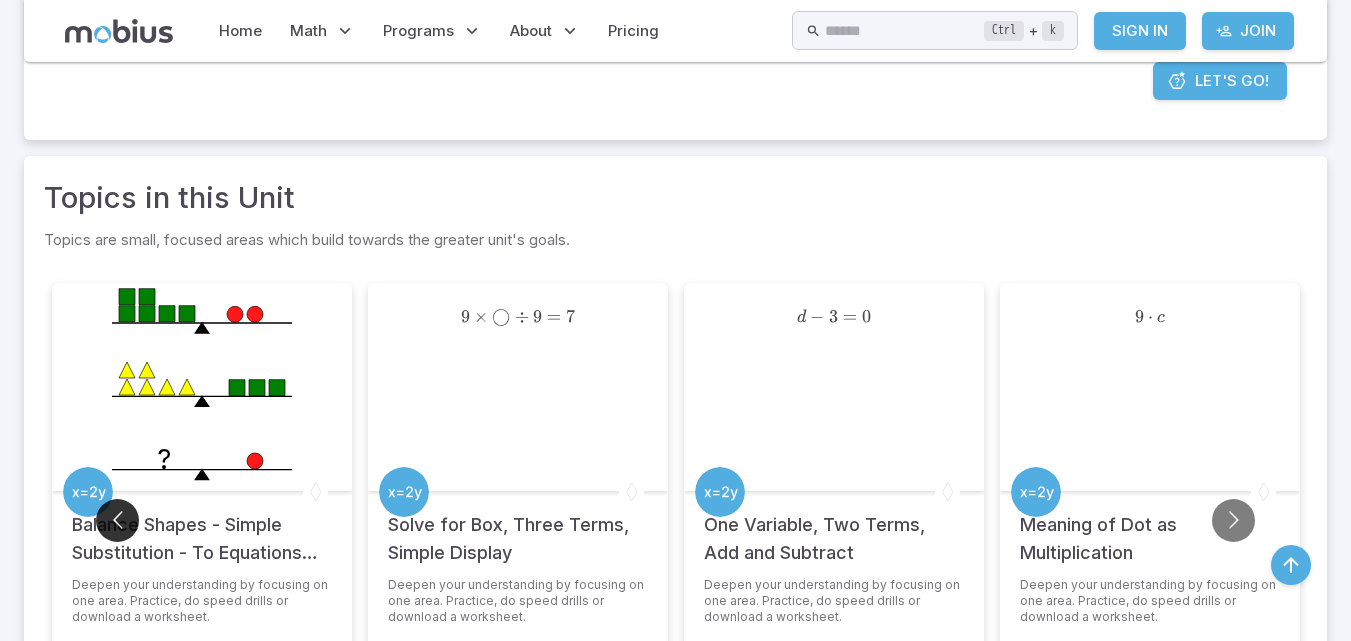 click at bounding box center (117, 520) 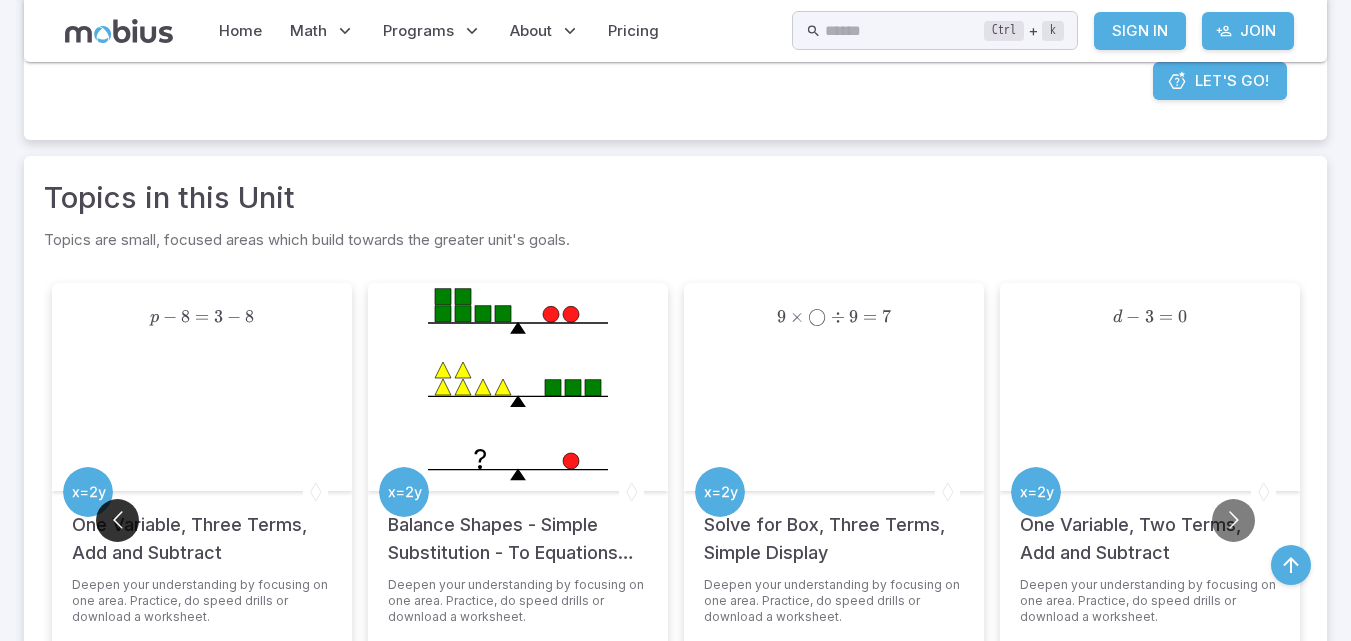 click at bounding box center [117, 520] 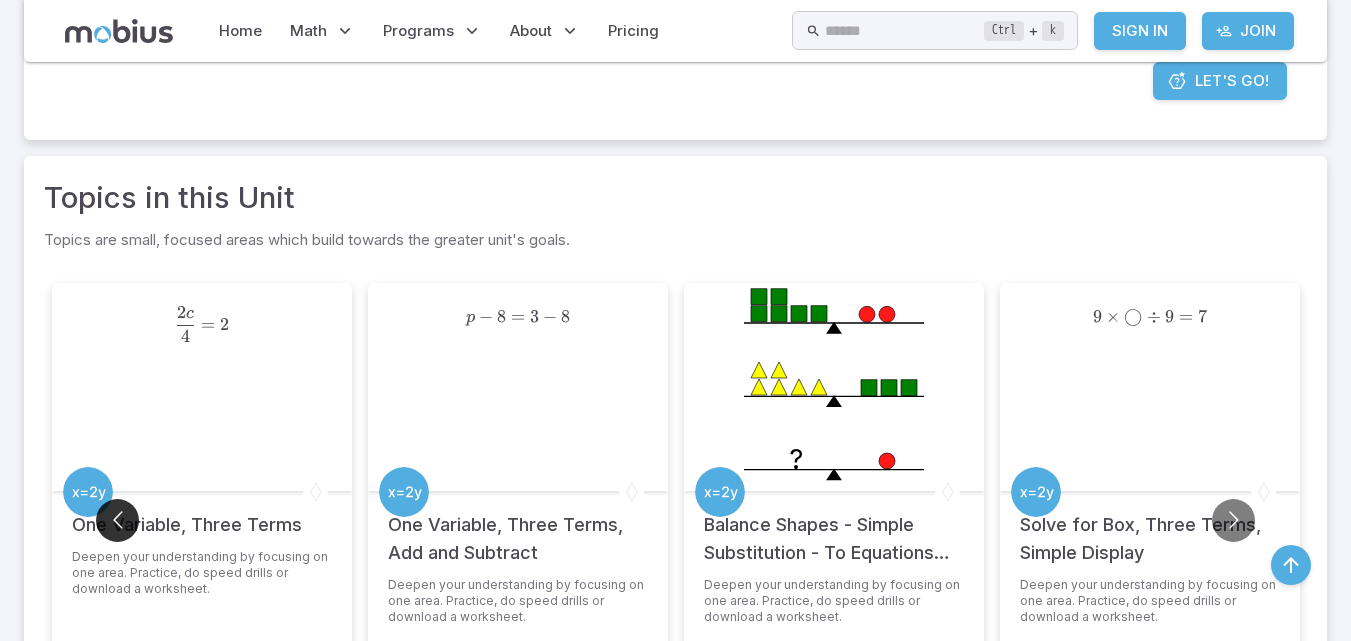 click at bounding box center (117, 520) 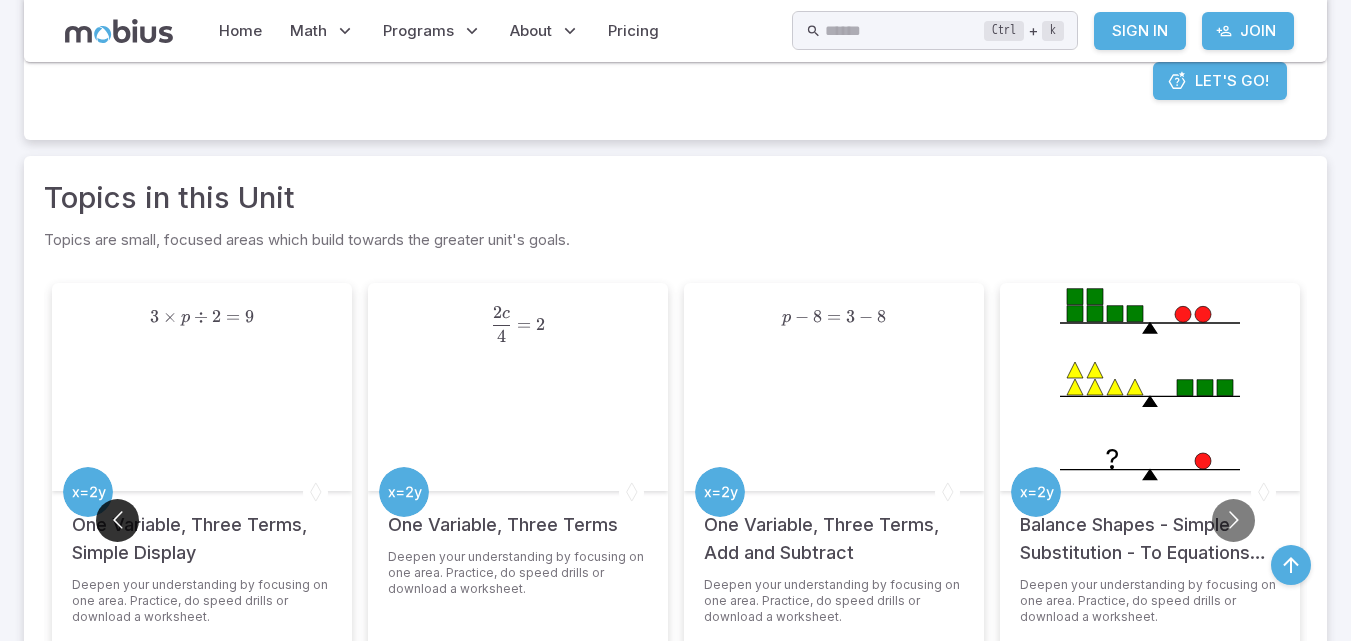 click at bounding box center [117, 520] 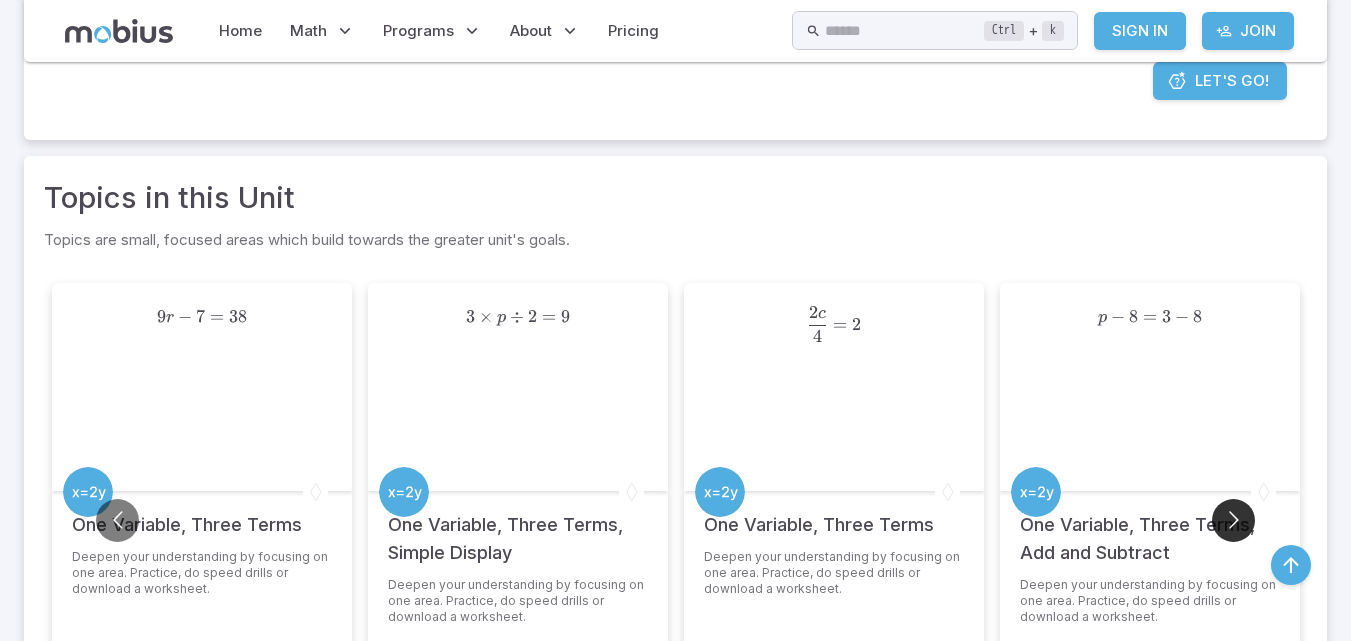 click at bounding box center [1233, 520] 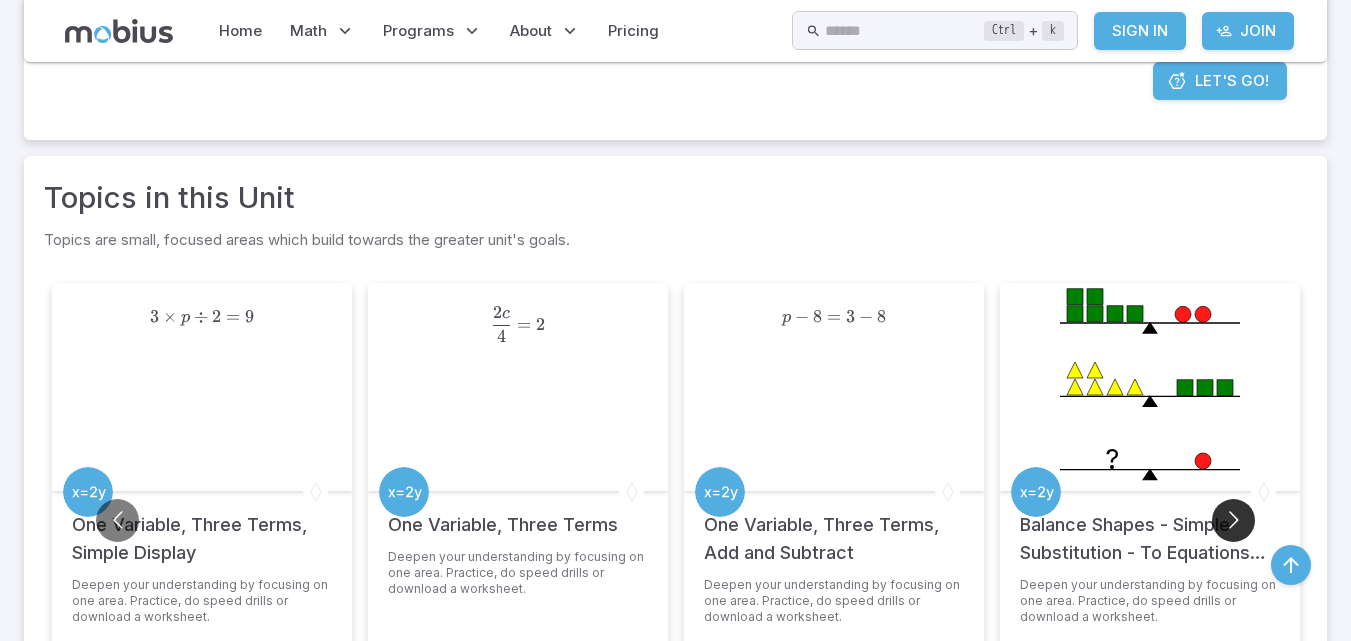 click at bounding box center [1233, 520] 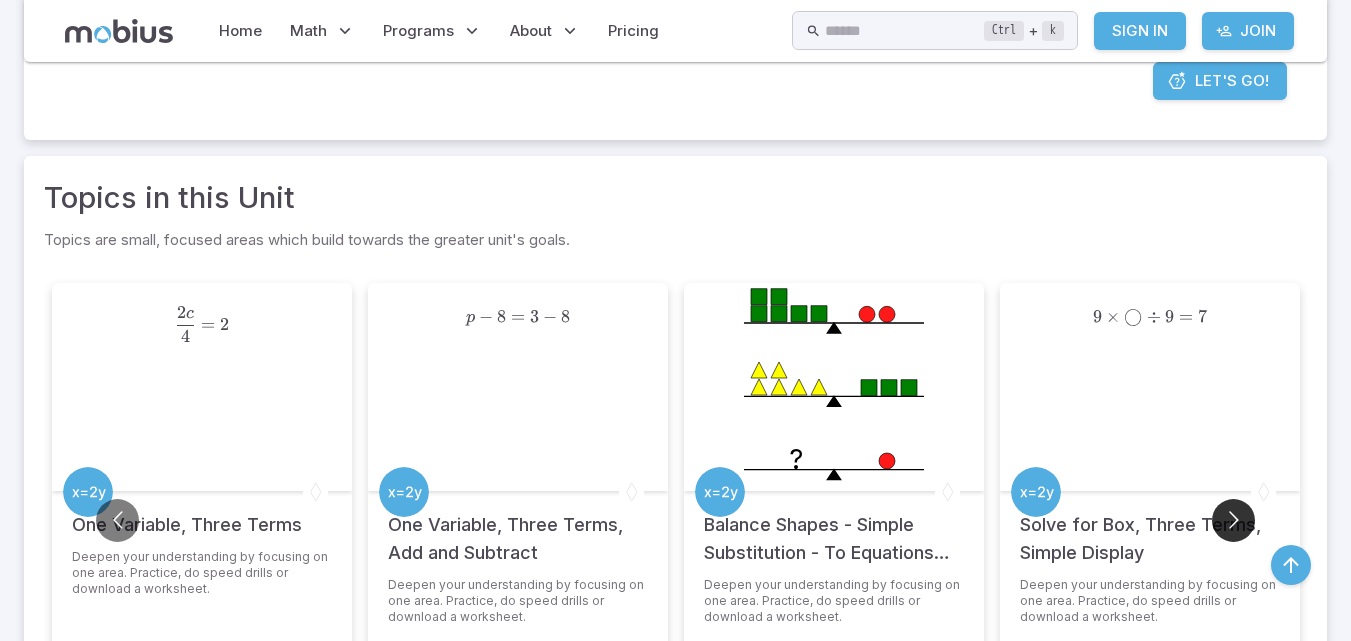 click at bounding box center [1233, 520] 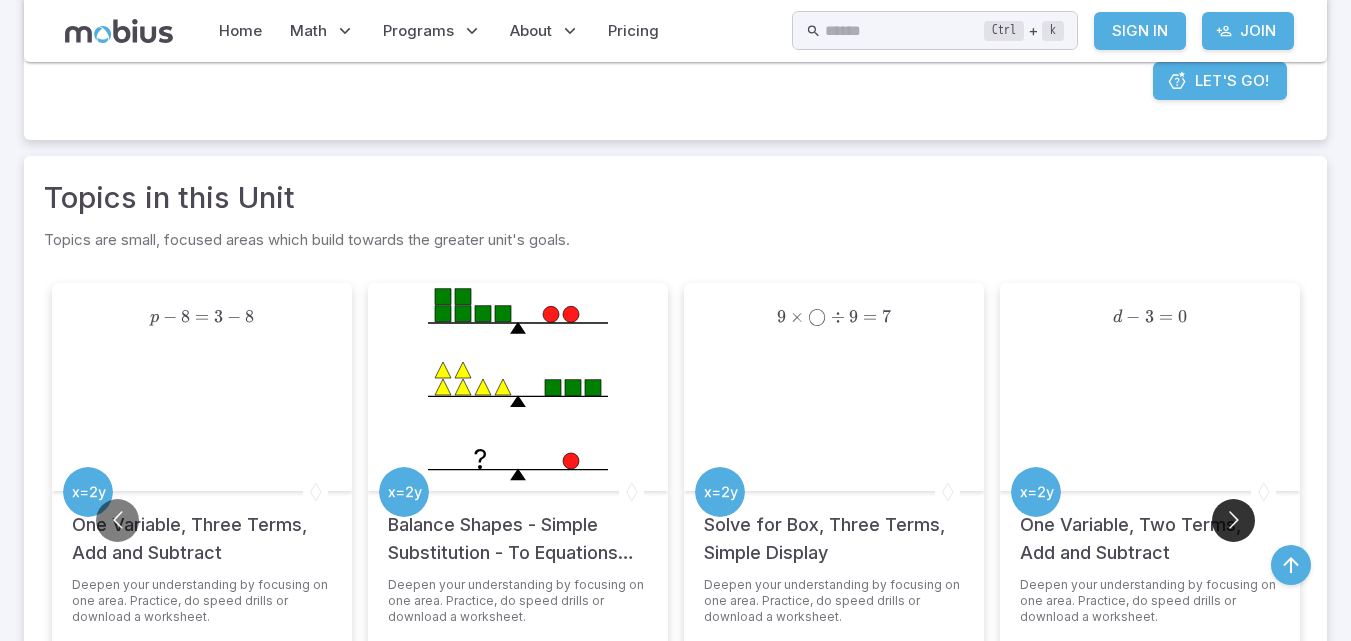 click at bounding box center (1233, 520) 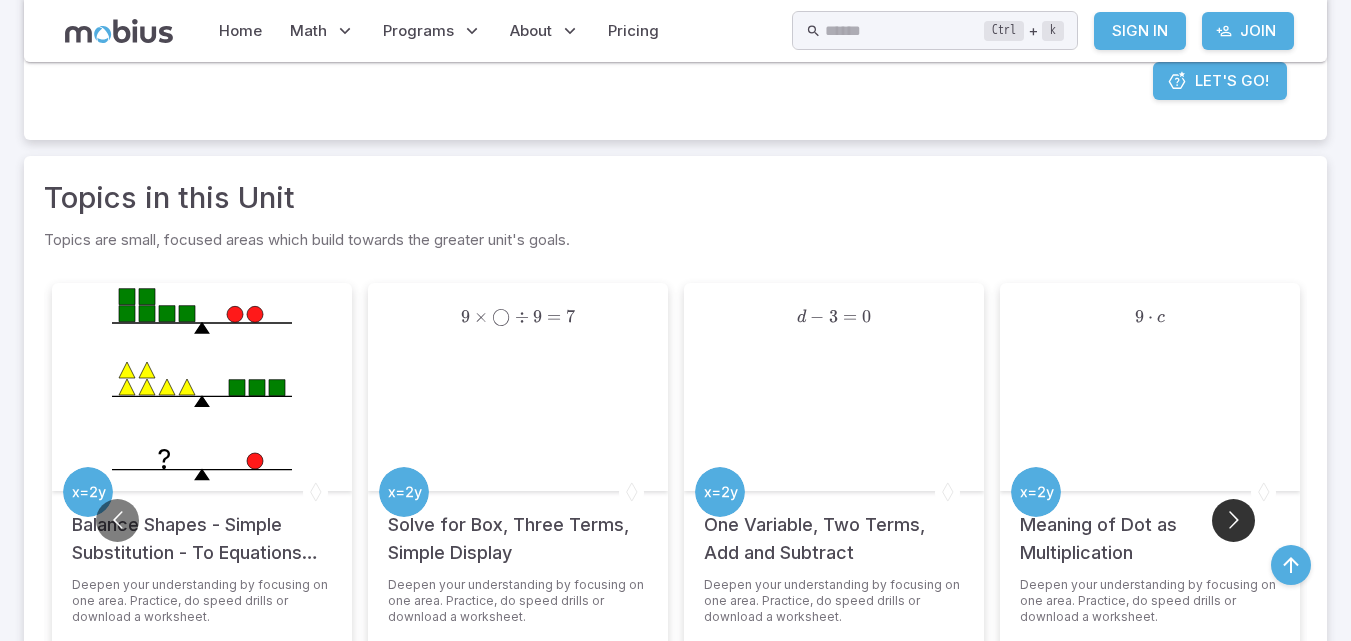 click at bounding box center (1233, 520) 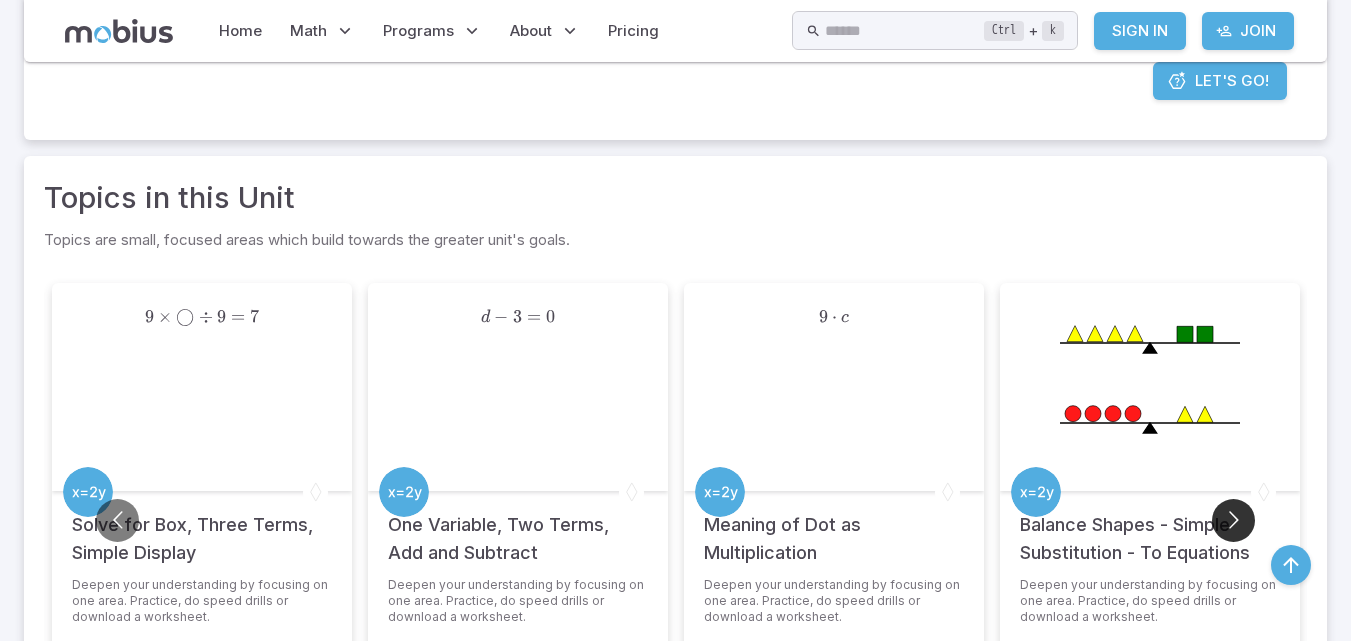 click at bounding box center [1233, 520] 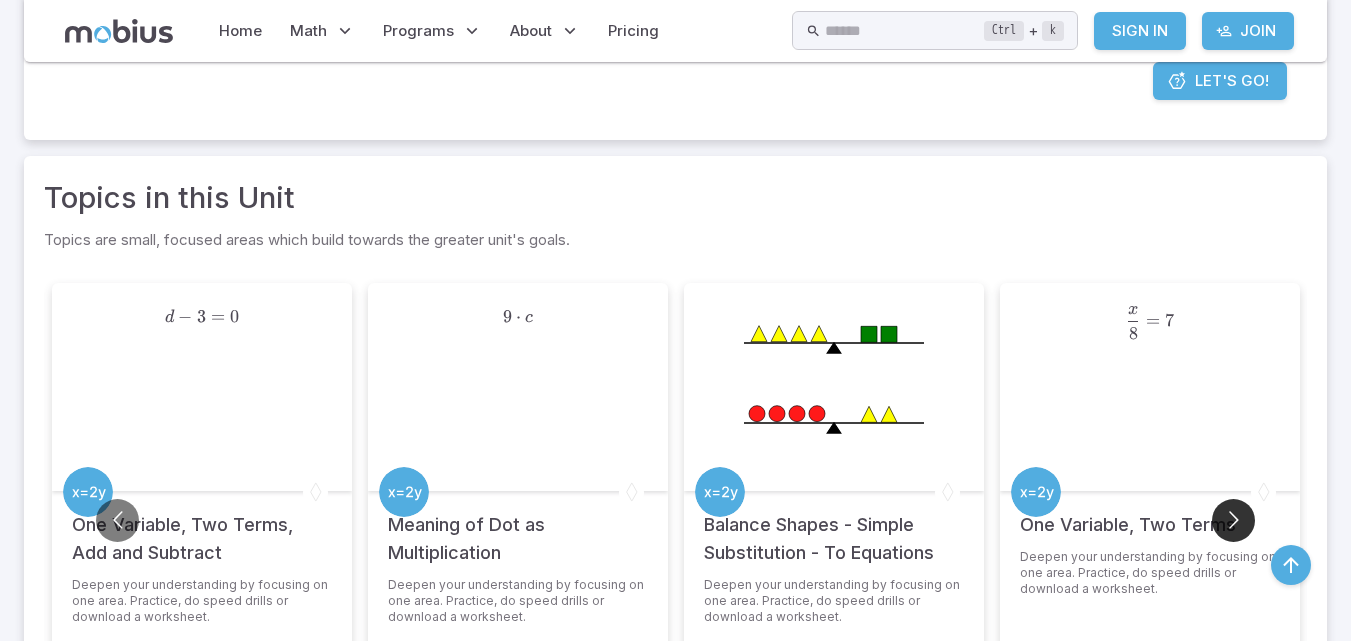 click at bounding box center (1233, 520) 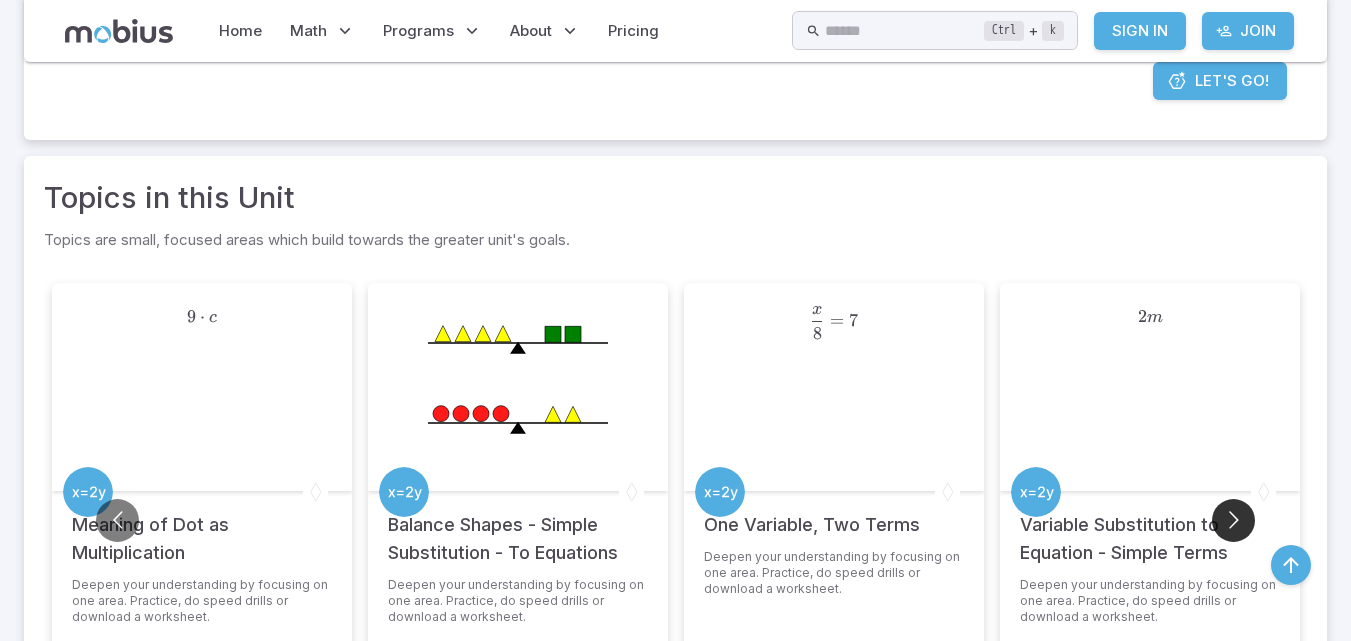 click at bounding box center [1233, 520] 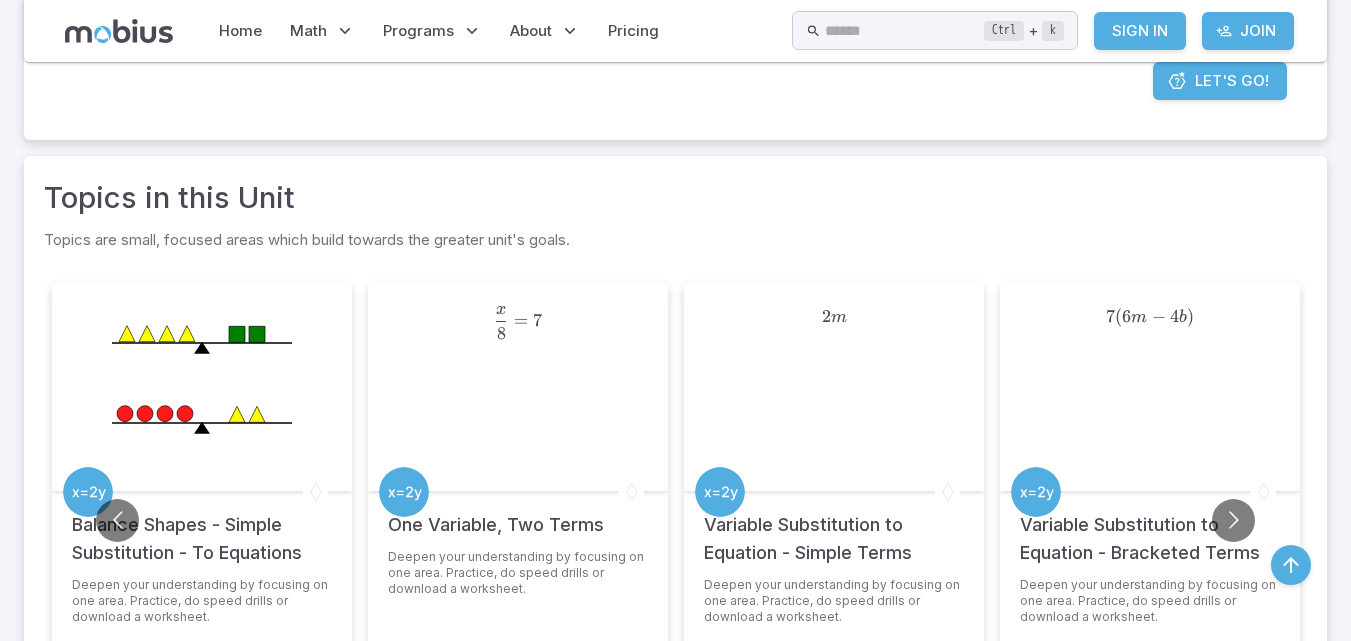 click 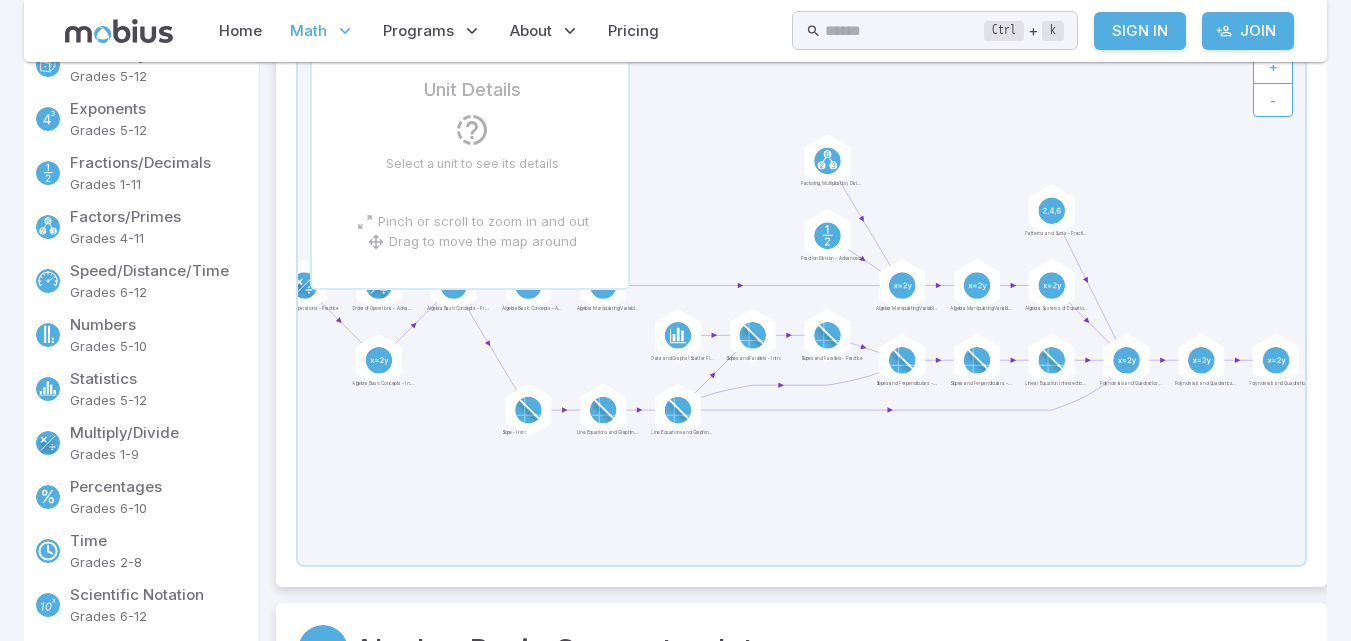 scroll, scrollTop: 269, scrollLeft: 0, axis: vertical 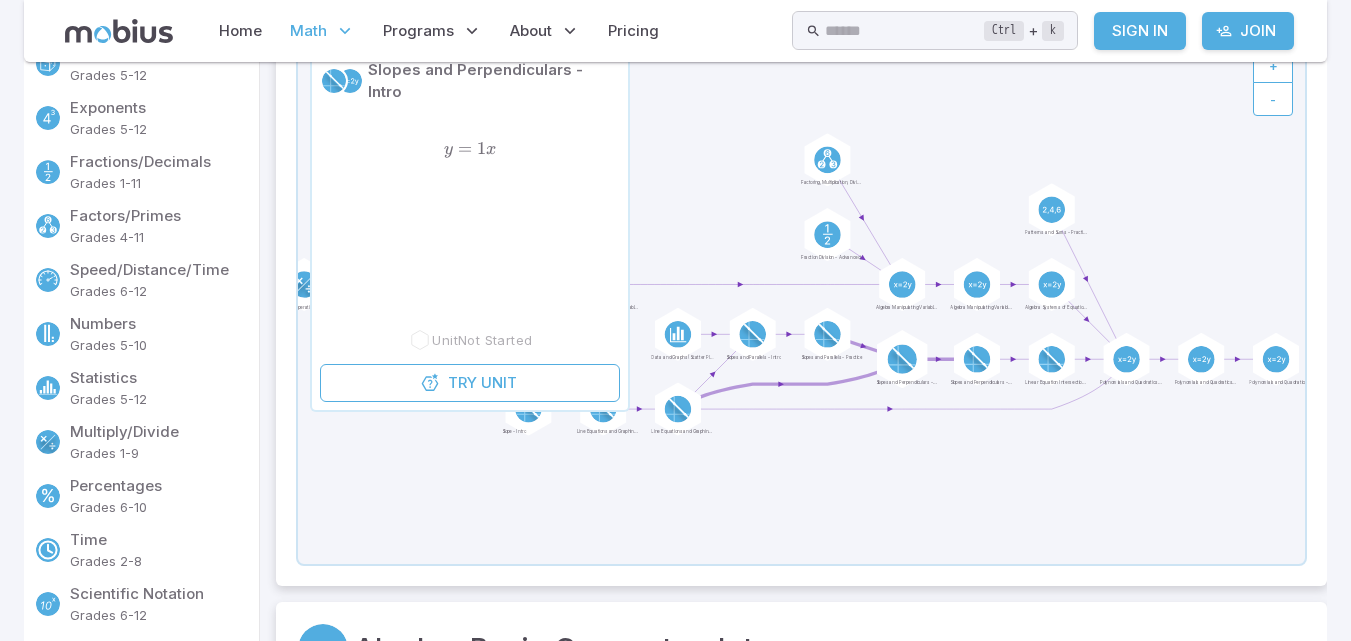 click 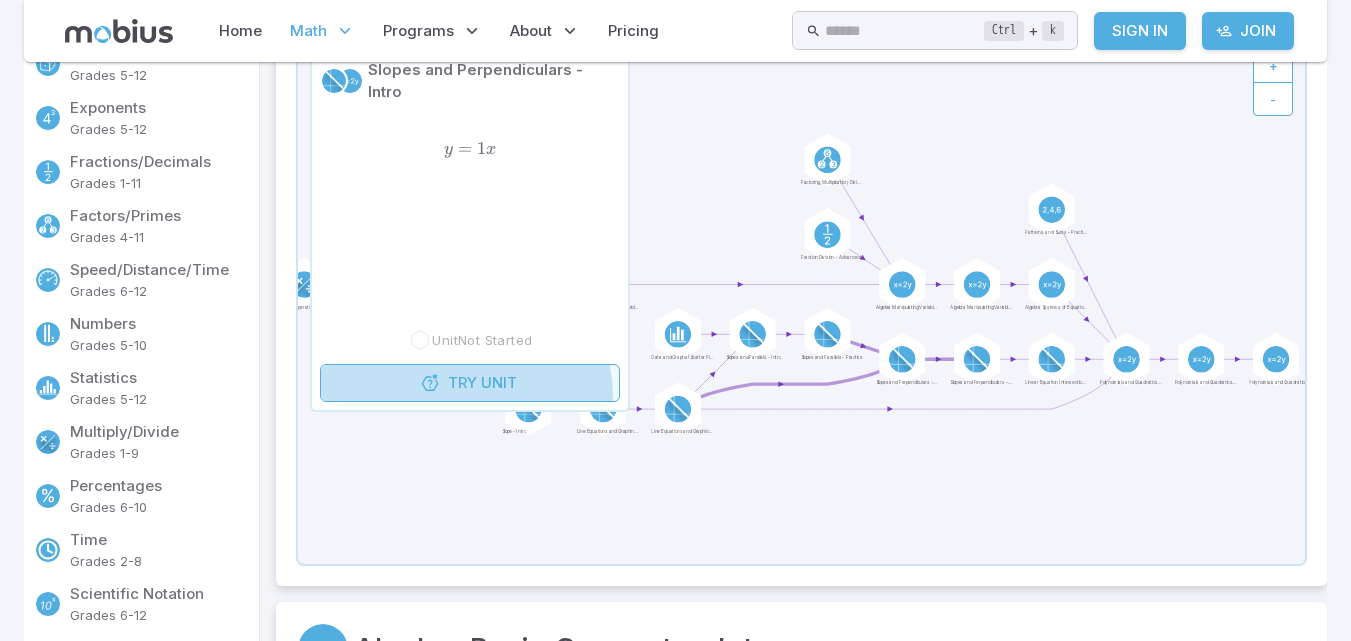 click on "Try Unit" at bounding box center [470, 383] 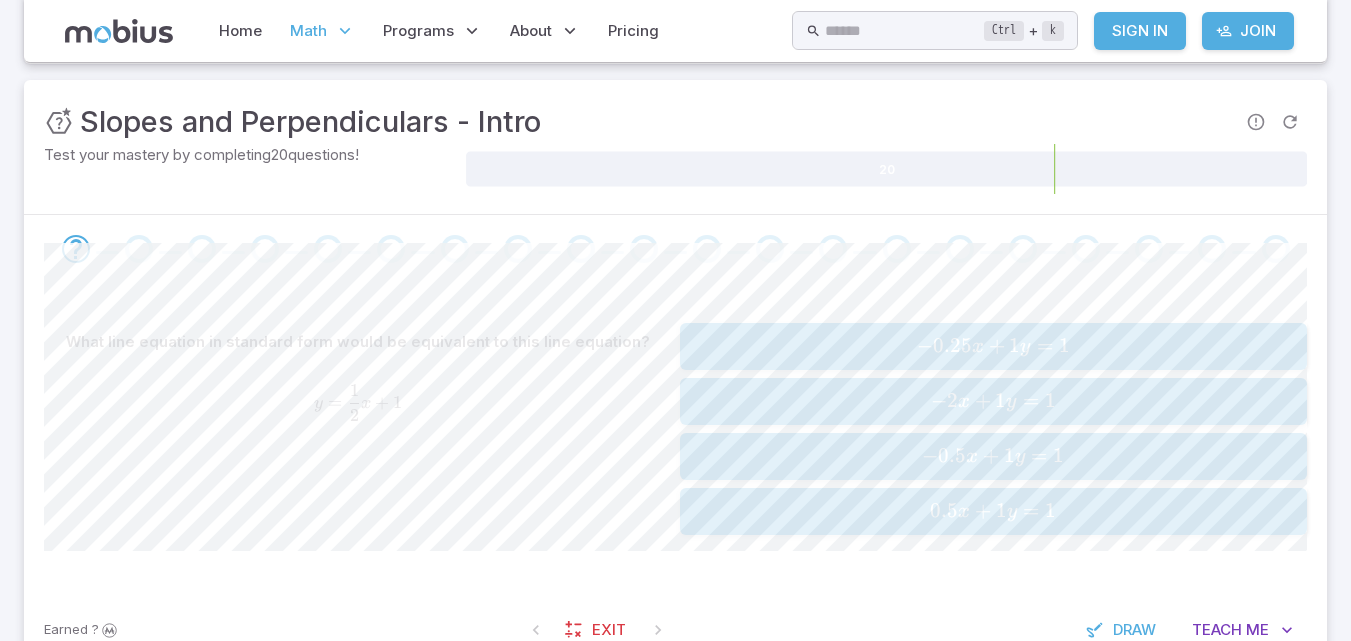 scroll, scrollTop: 267, scrollLeft: 0, axis: vertical 